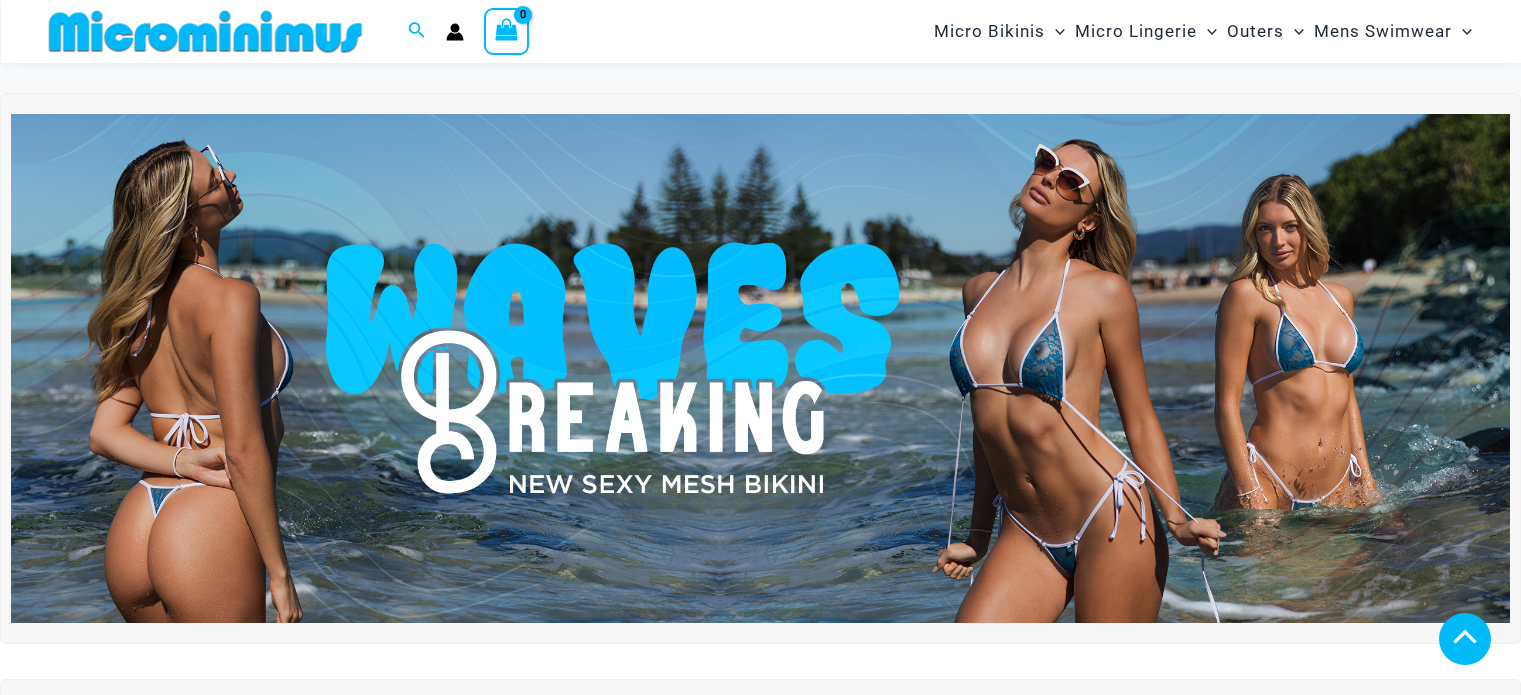 scroll, scrollTop: 482, scrollLeft: 0, axis: vertical 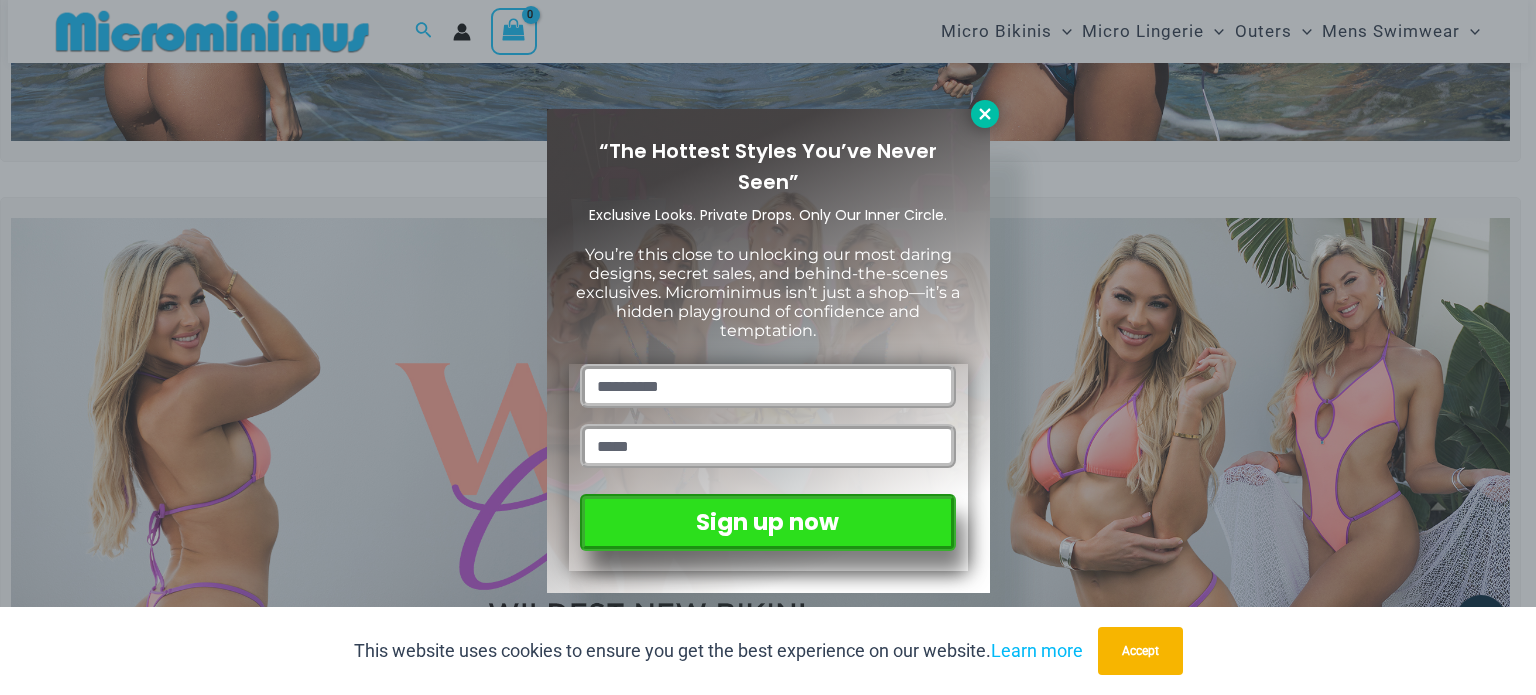 click at bounding box center (985, 114) 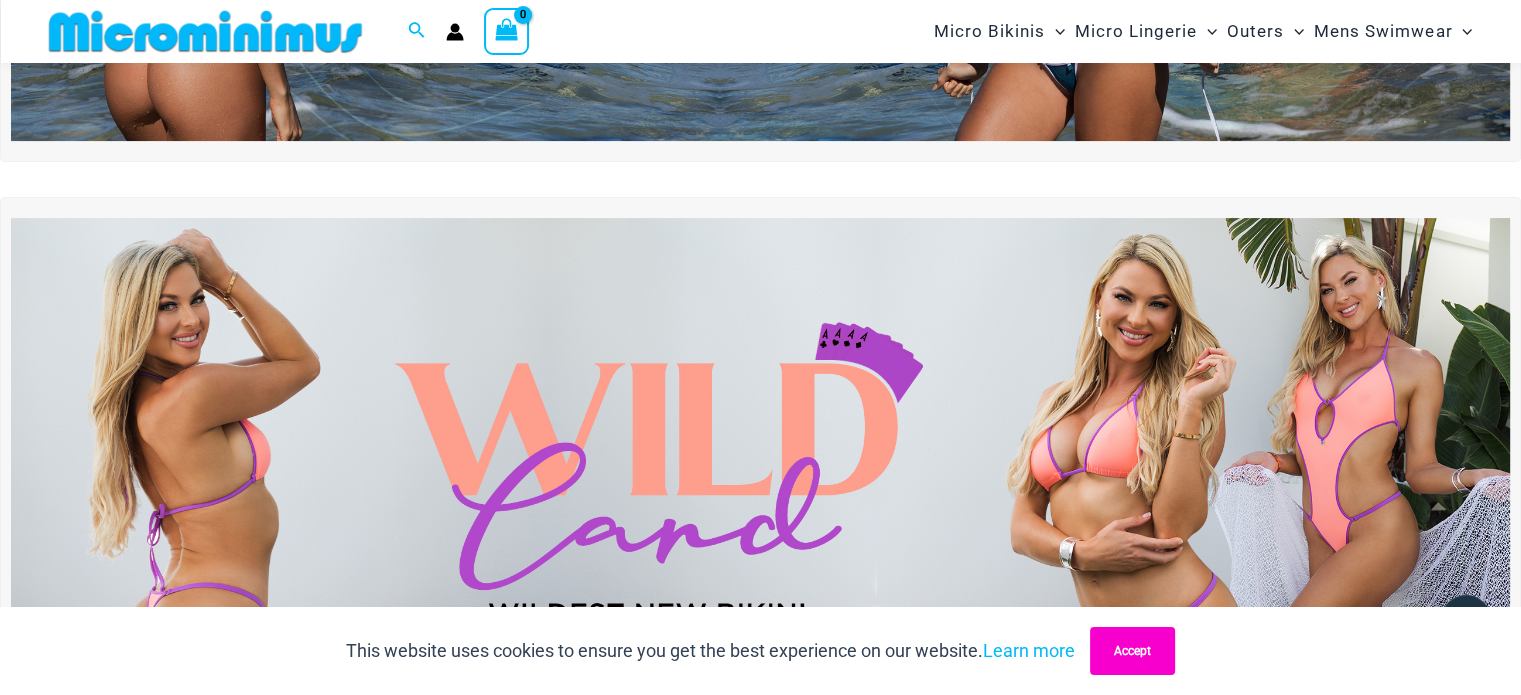 click on "Accept" at bounding box center (1132, 651) 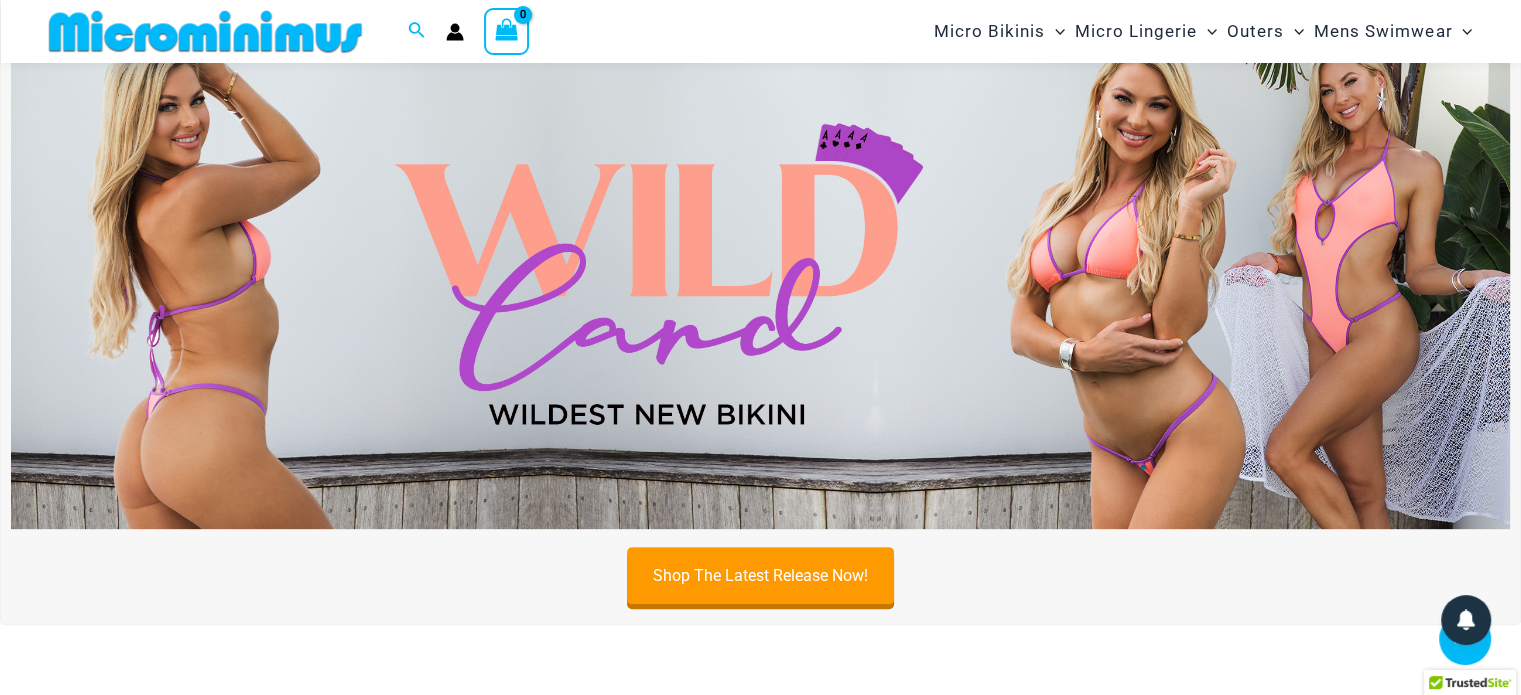 scroll, scrollTop: 682, scrollLeft: 0, axis: vertical 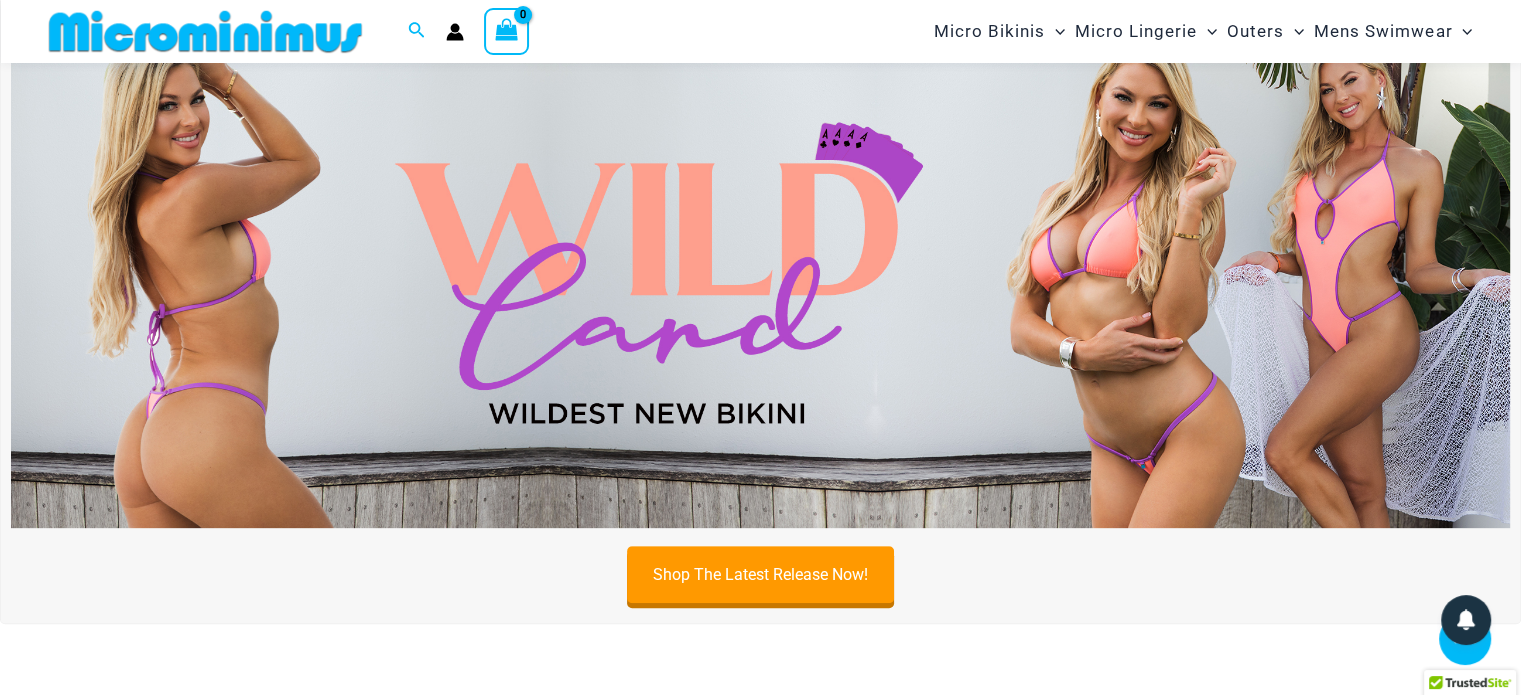 click at bounding box center [760, 272] 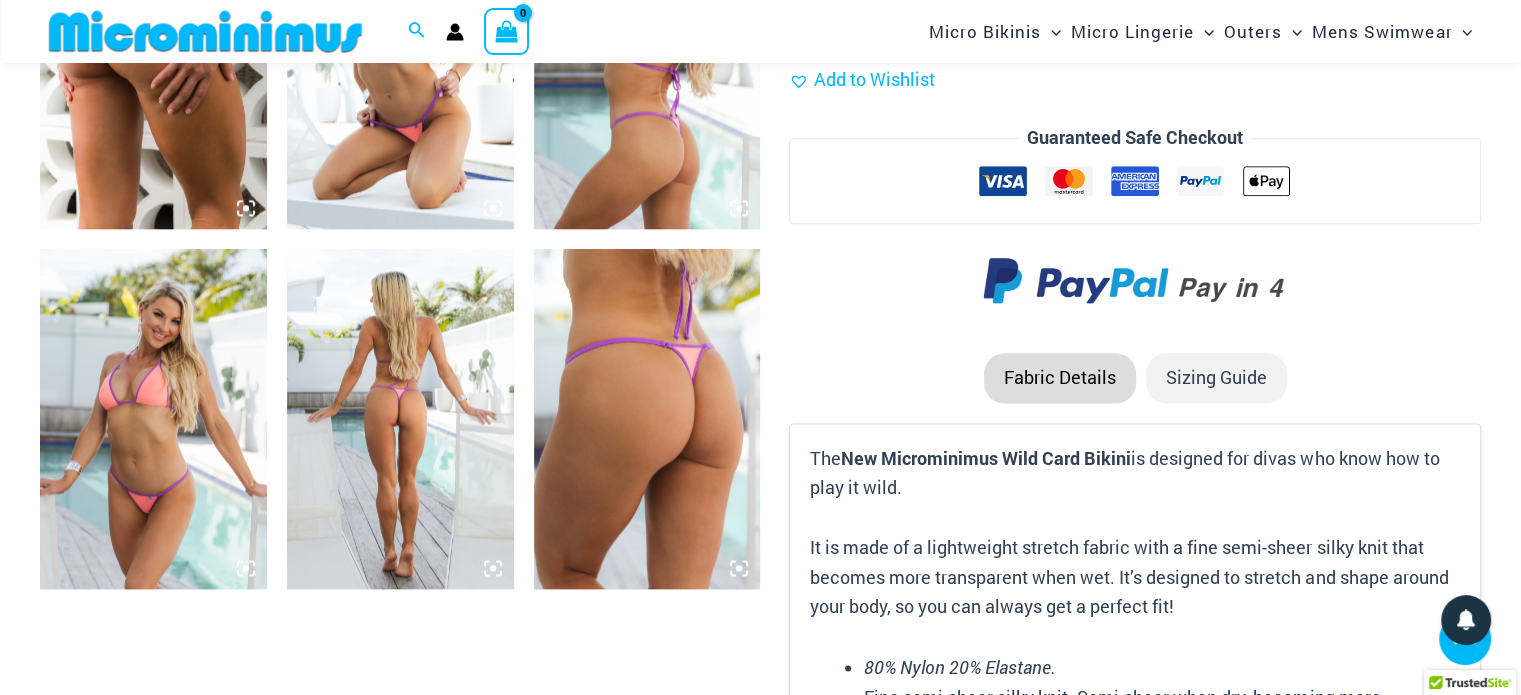scroll, scrollTop: 2482, scrollLeft: 0, axis: vertical 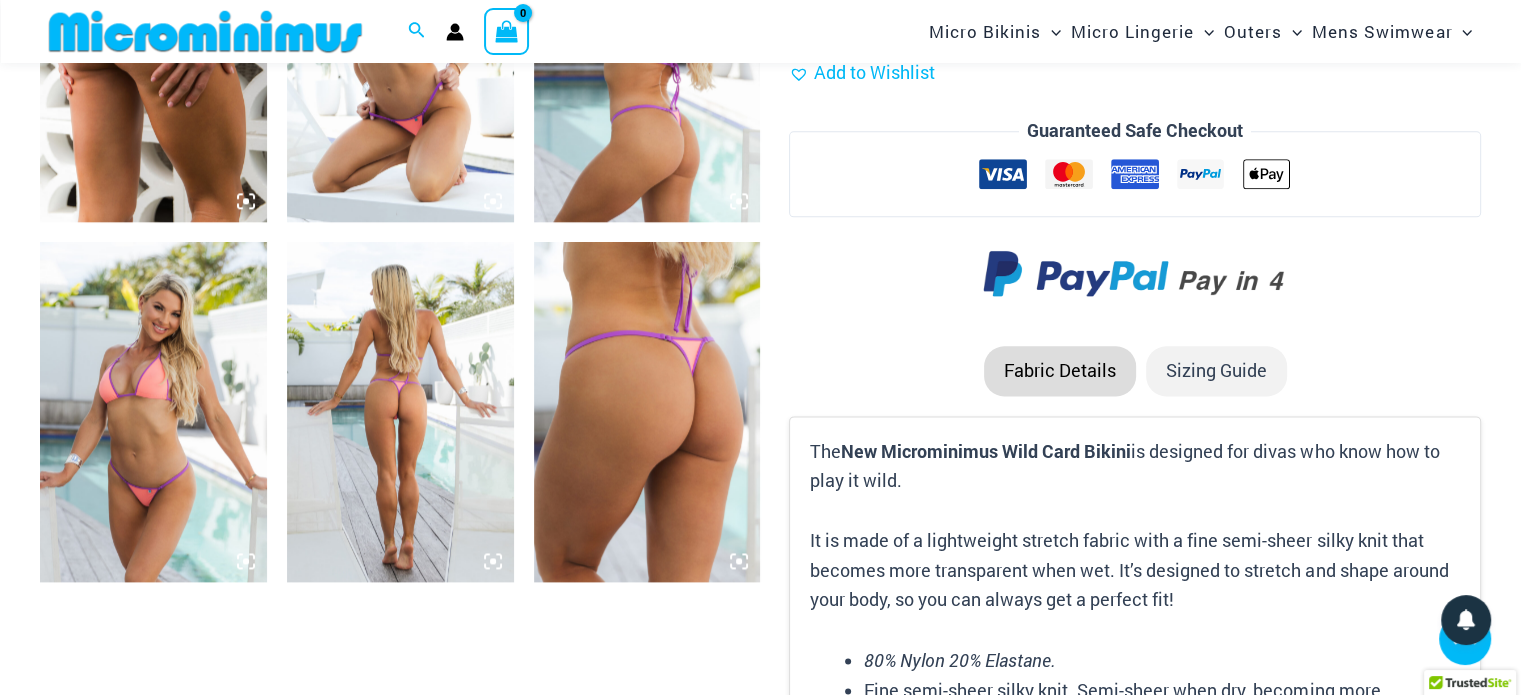 click at bounding box center (400, 412) 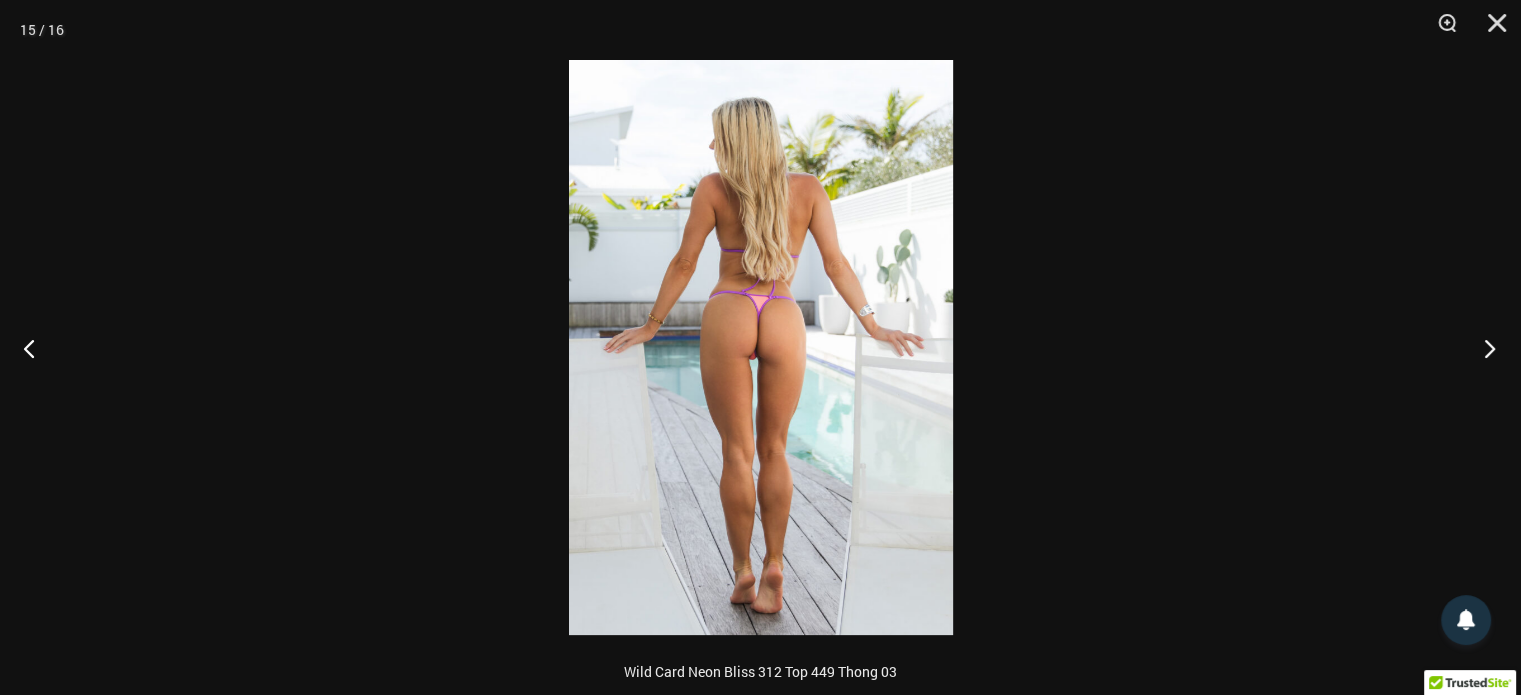 click at bounding box center (1483, 348) 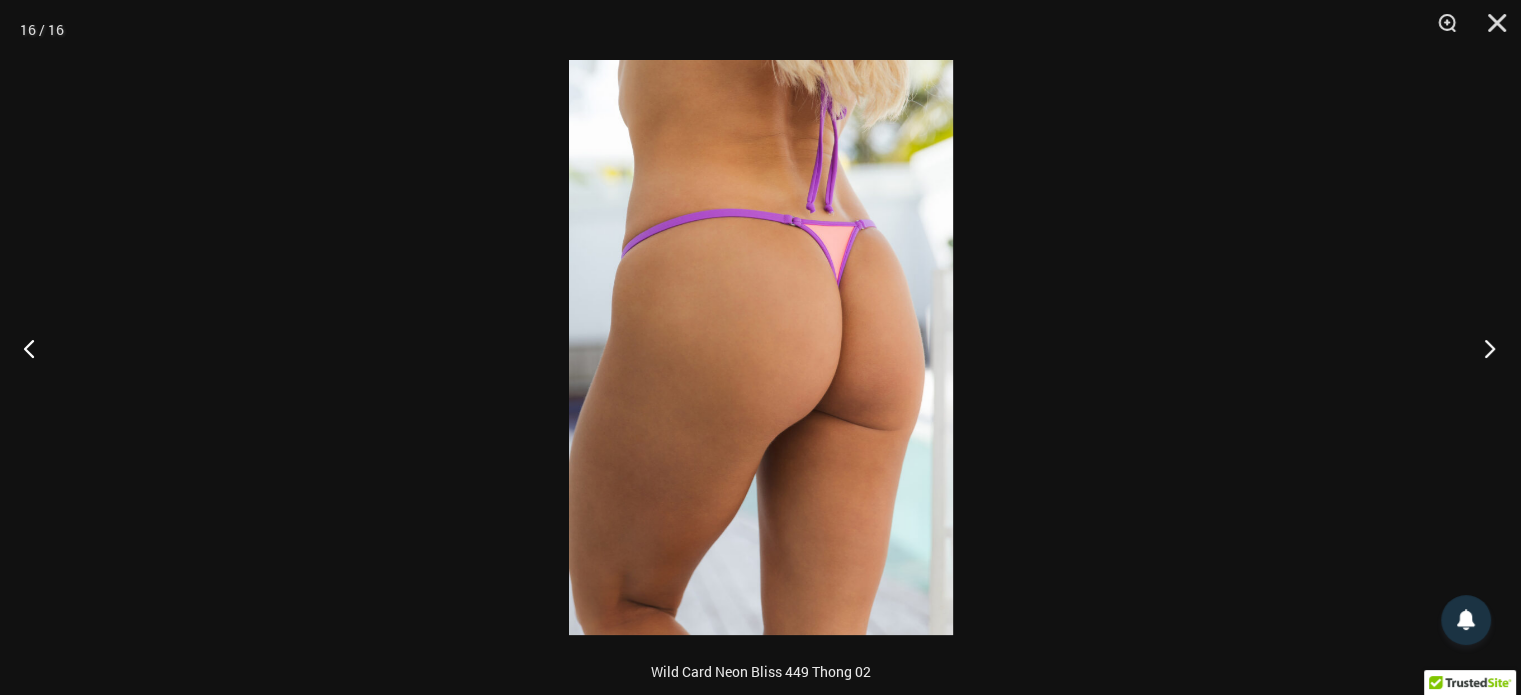 click at bounding box center (1483, 348) 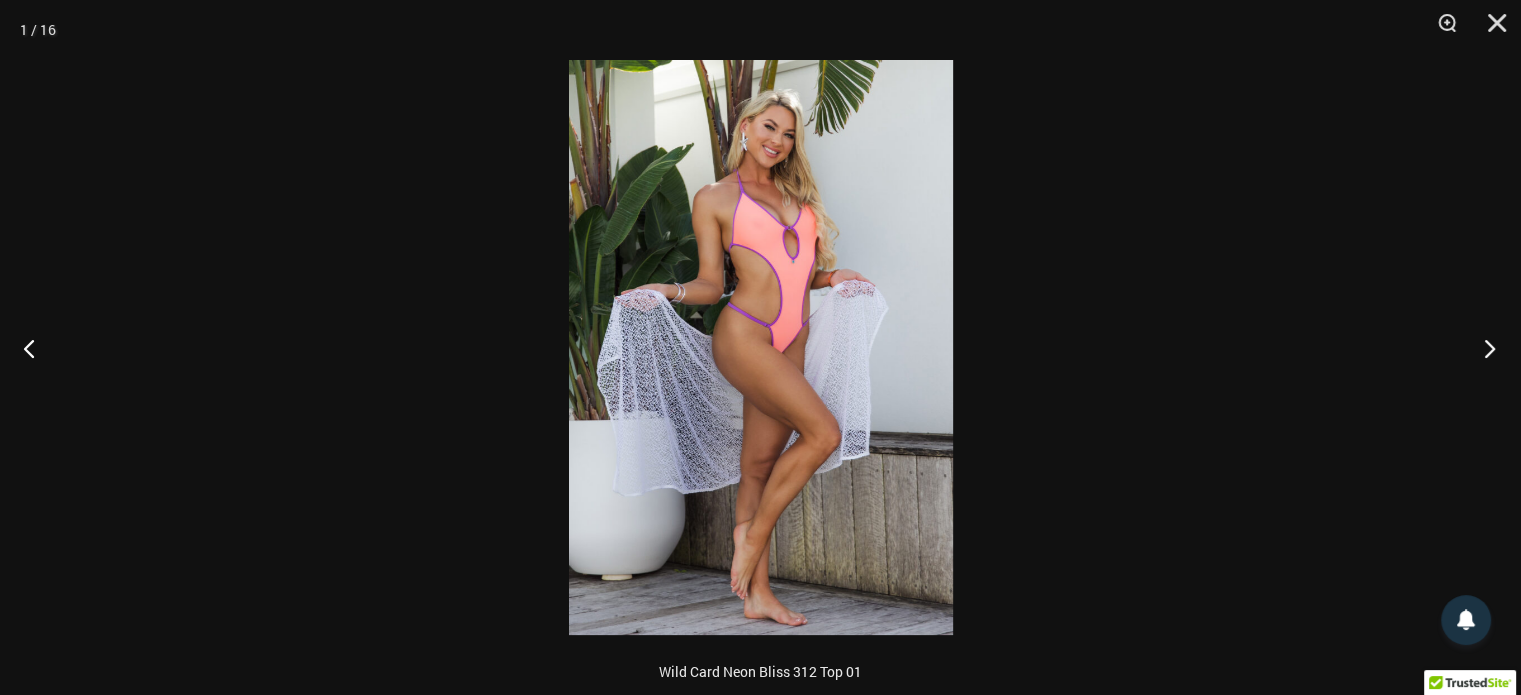 click at bounding box center (1483, 348) 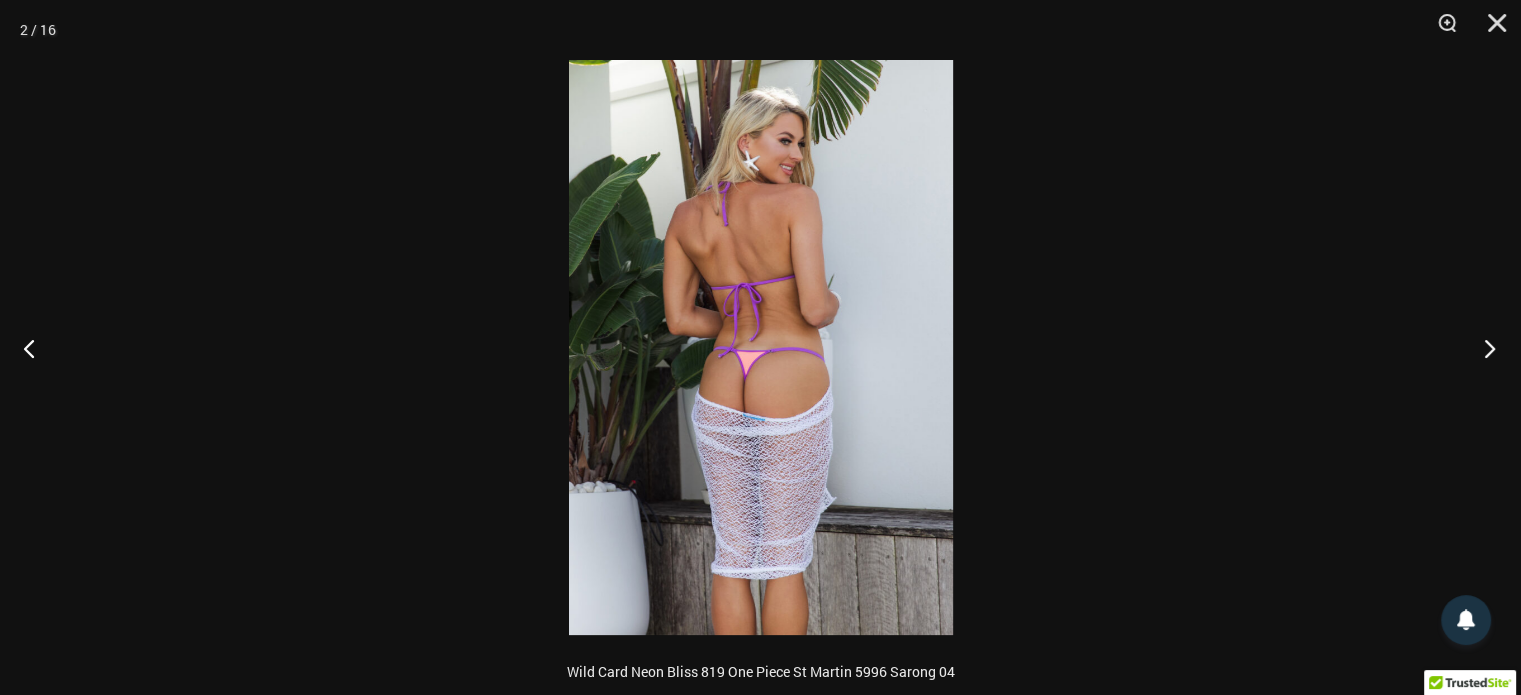 click at bounding box center (1483, 348) 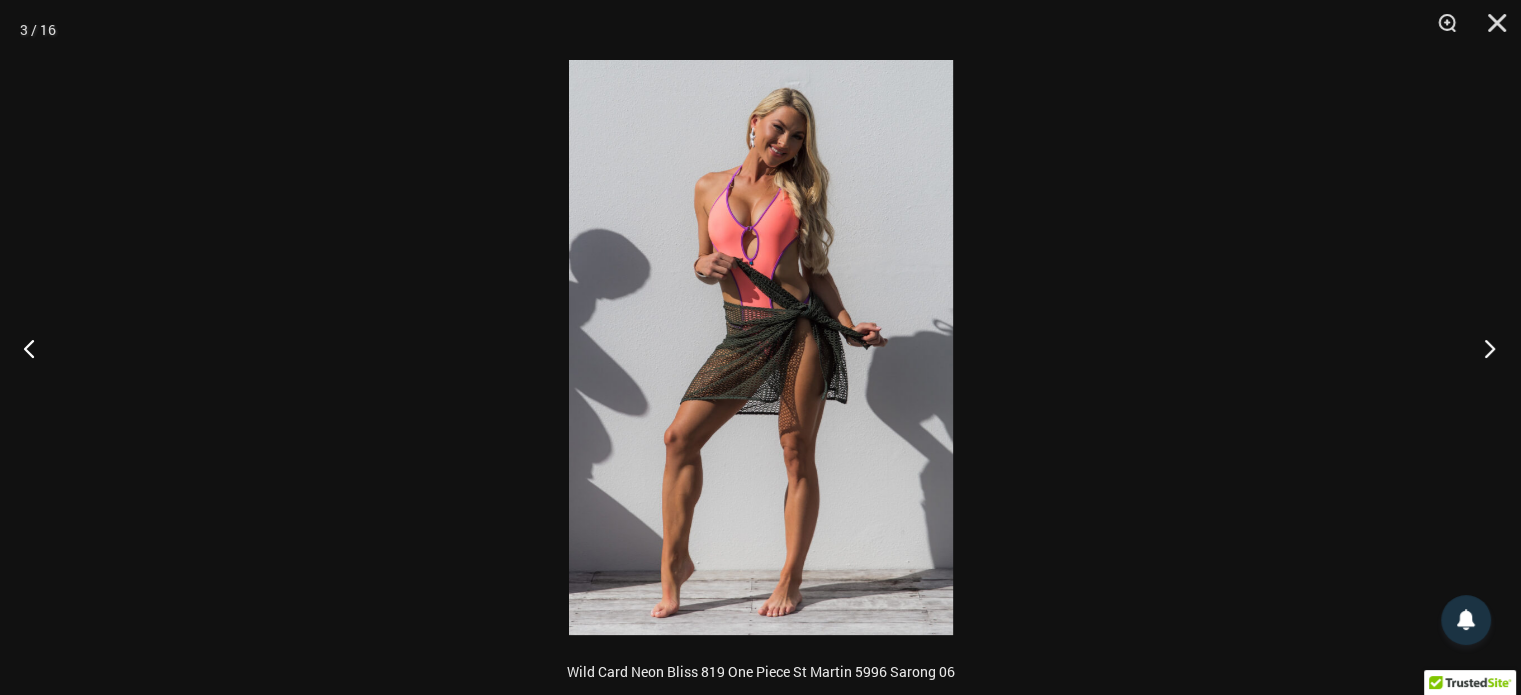 click at bounding box center (1483, 348) 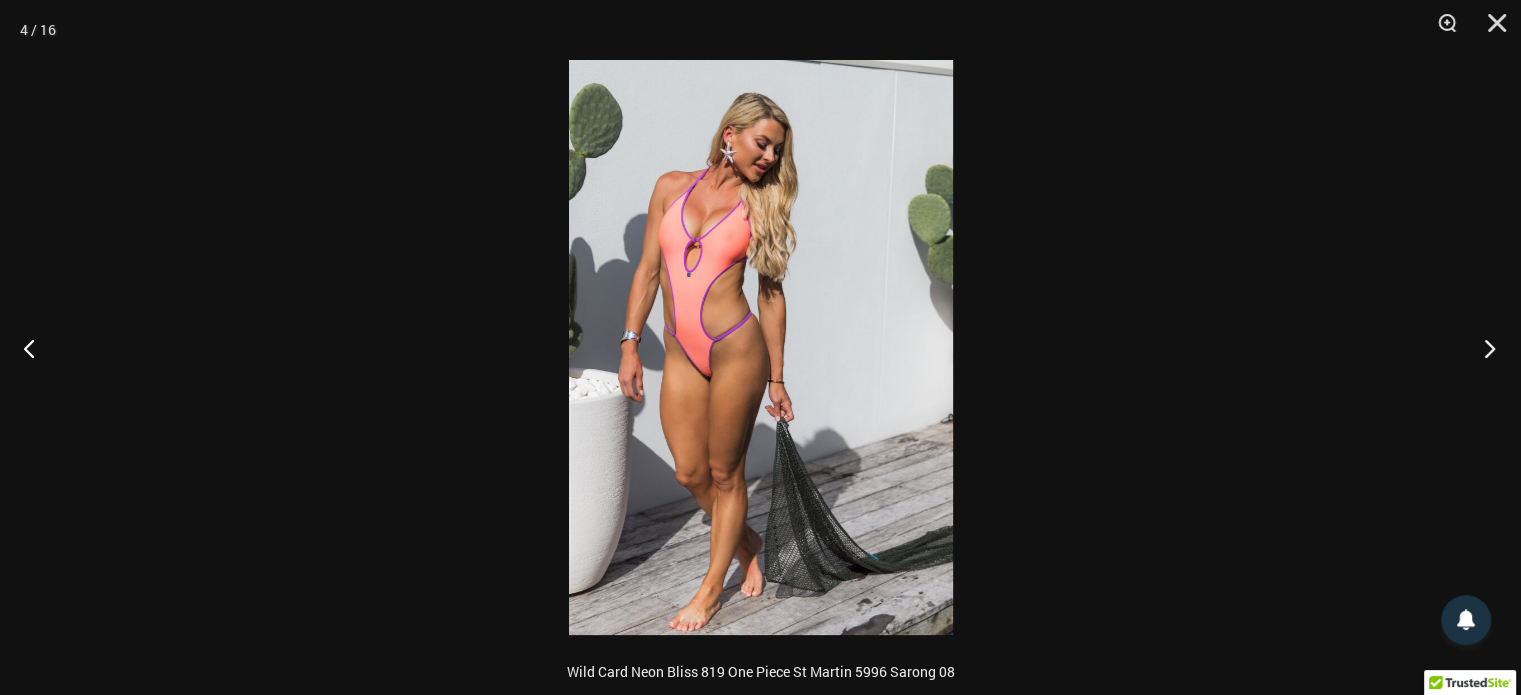 click at bounding box center (1483, 348) 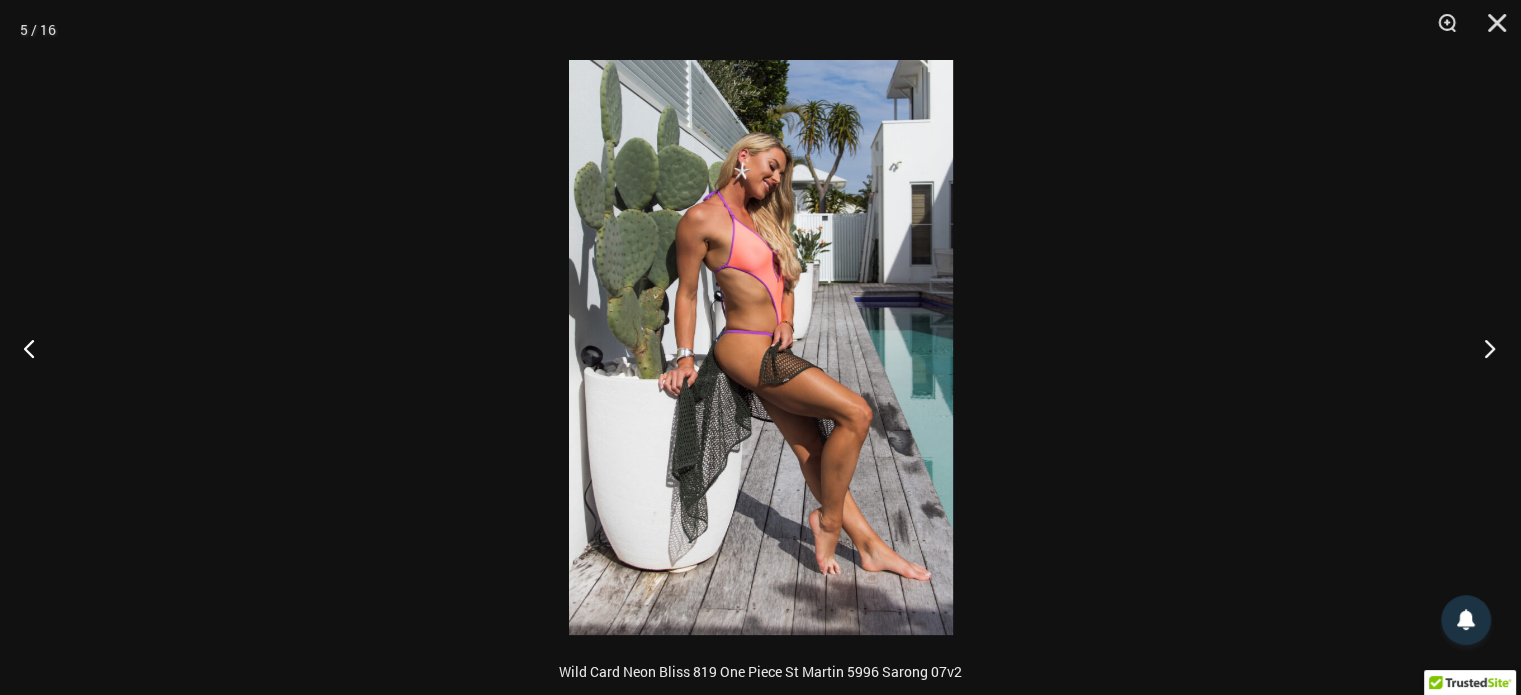 click at bounding box center [1483, 348] 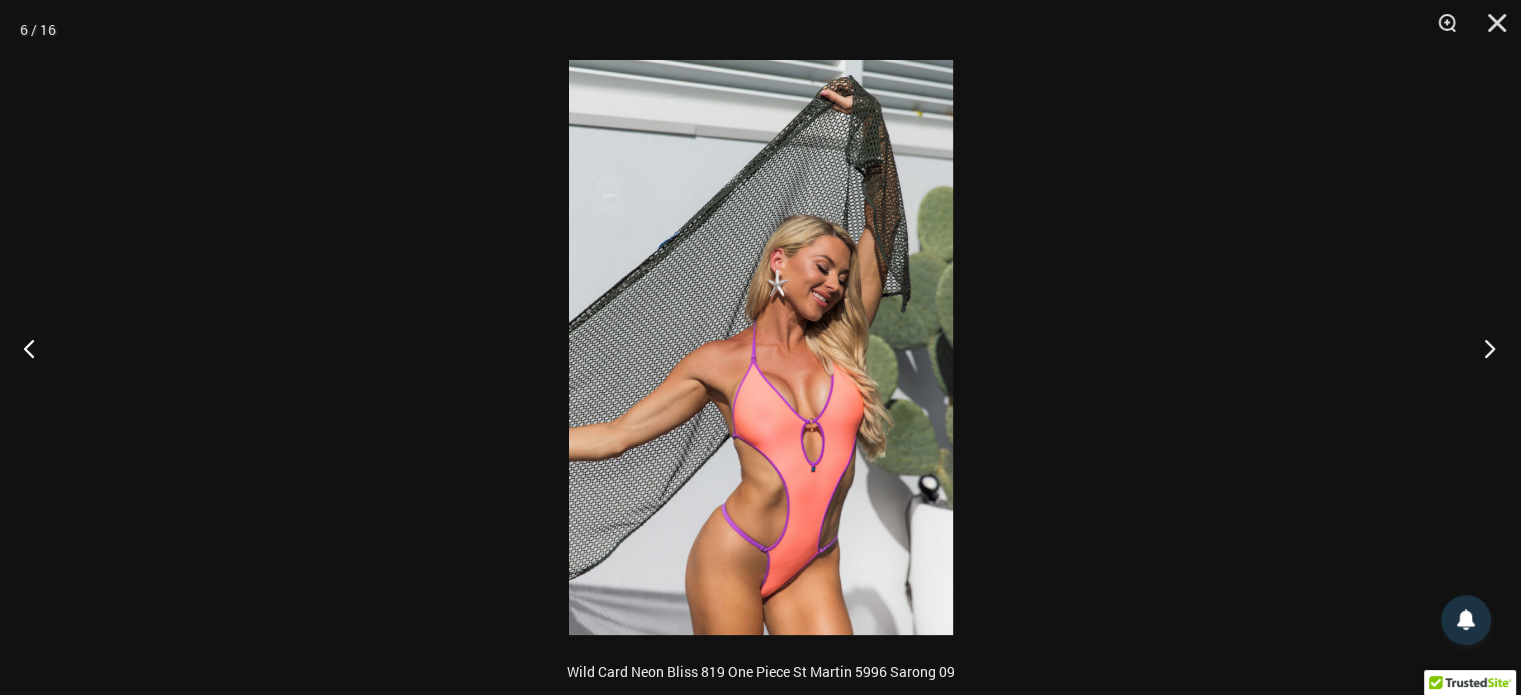 click at bounding box center [1483, 348] 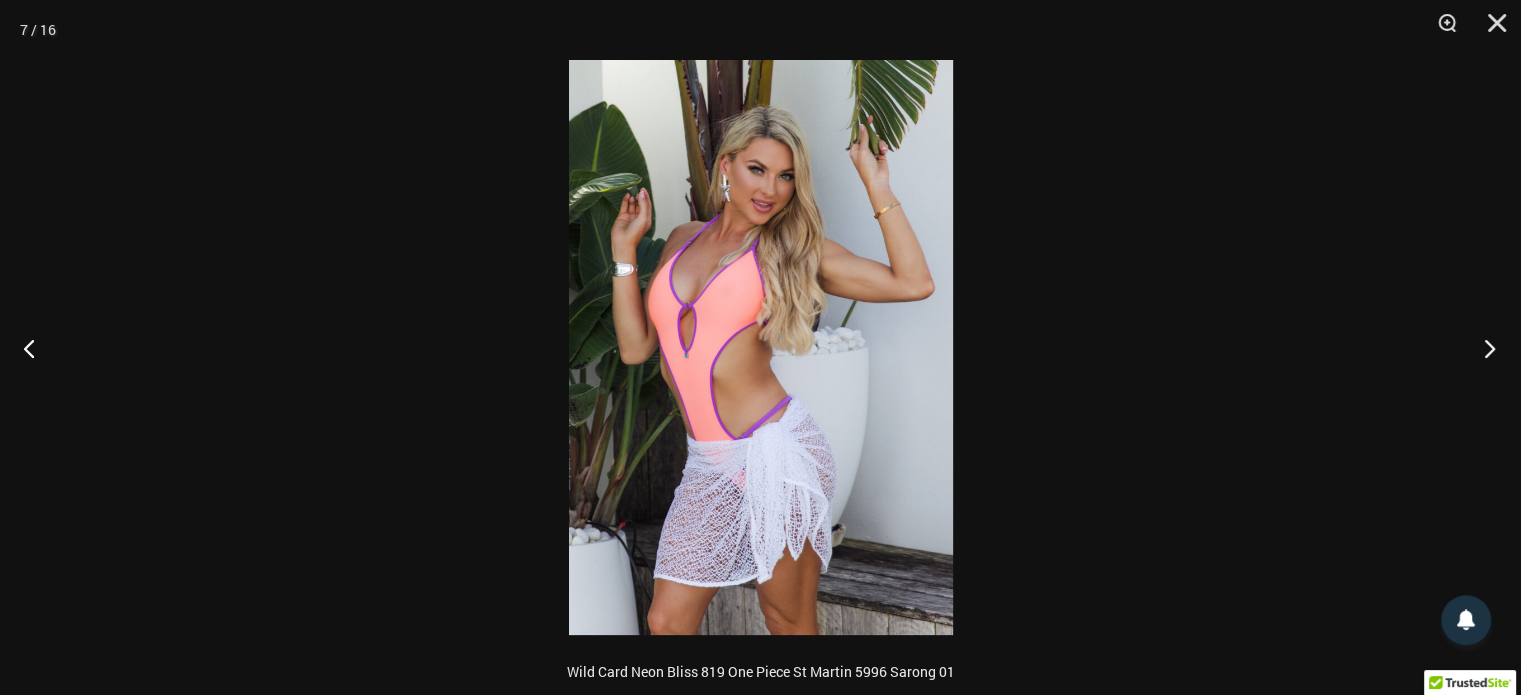click at bounding box center [1483, 348] 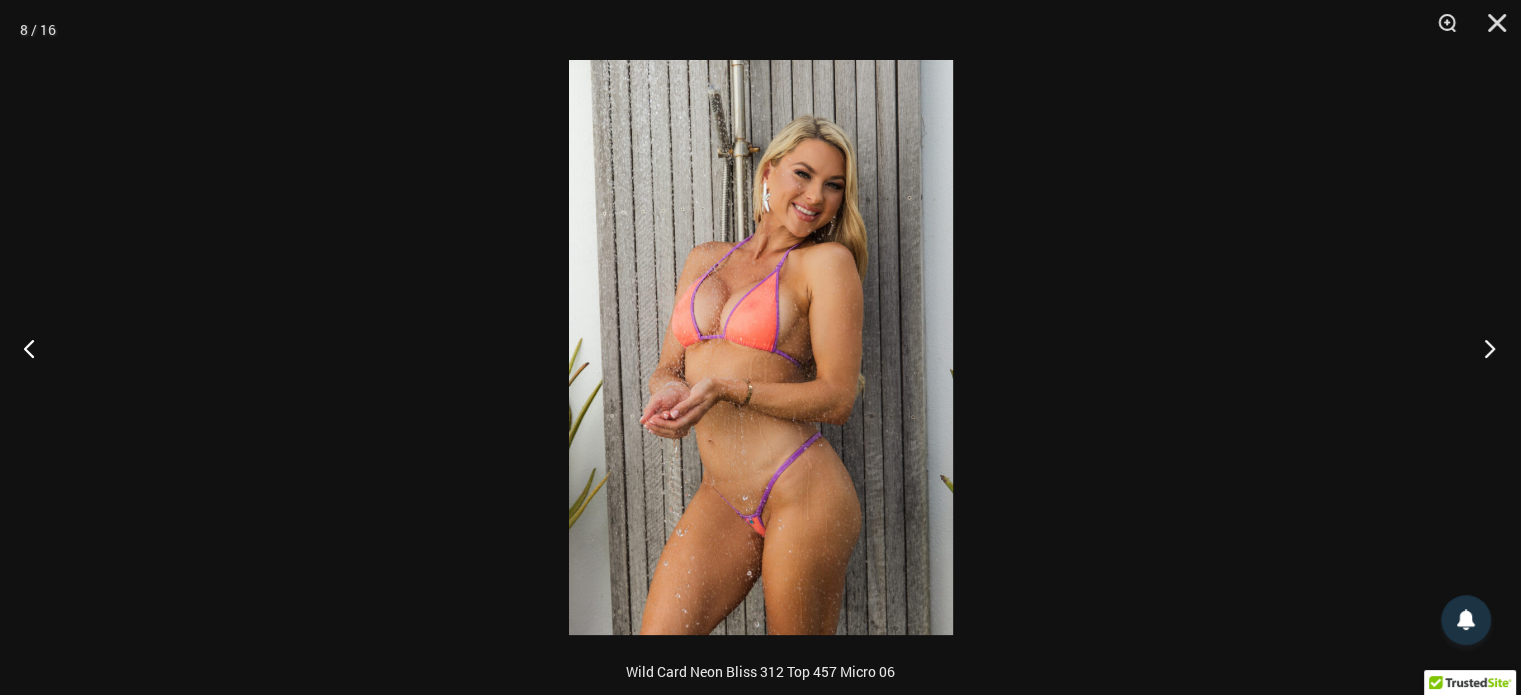 click at bounding box center (1483, 348) 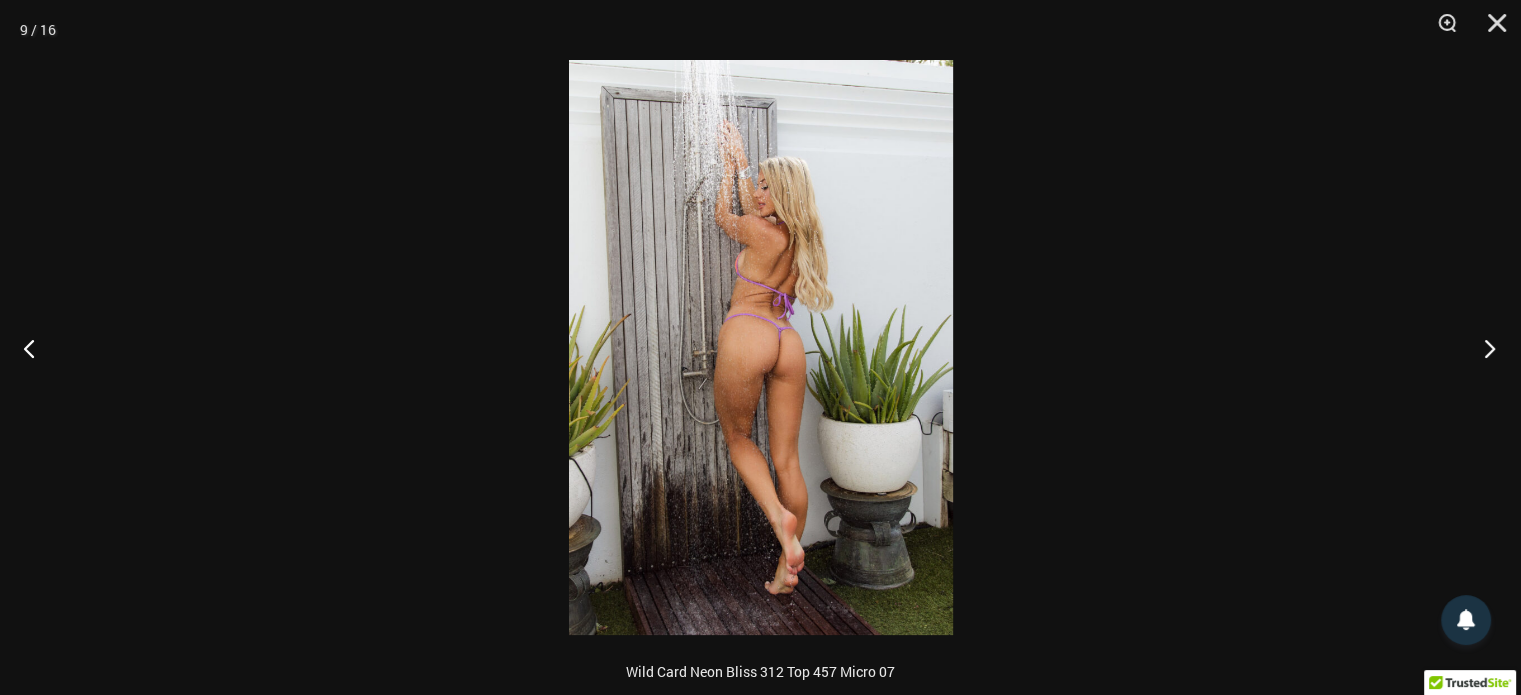 click at bounding box center [1483, 348] 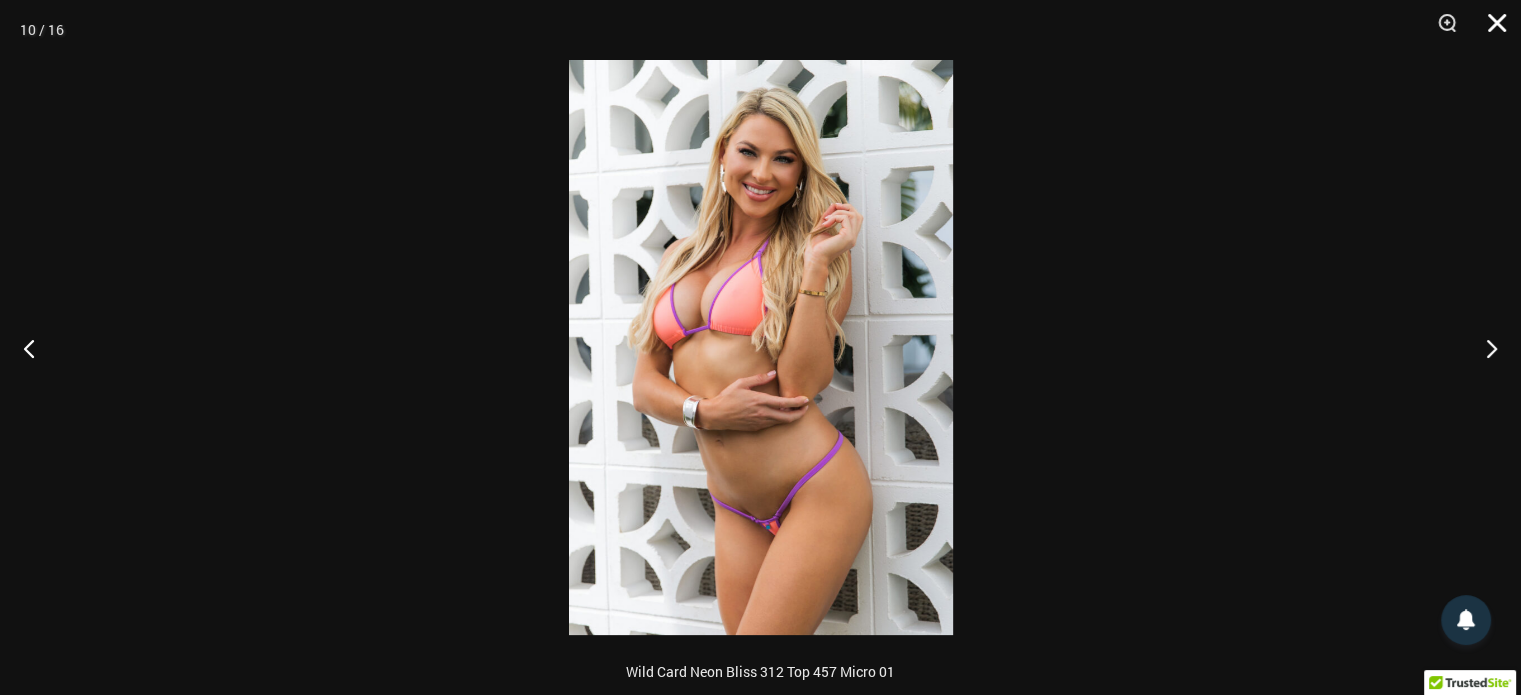 click at bounding box center (1490, 30) 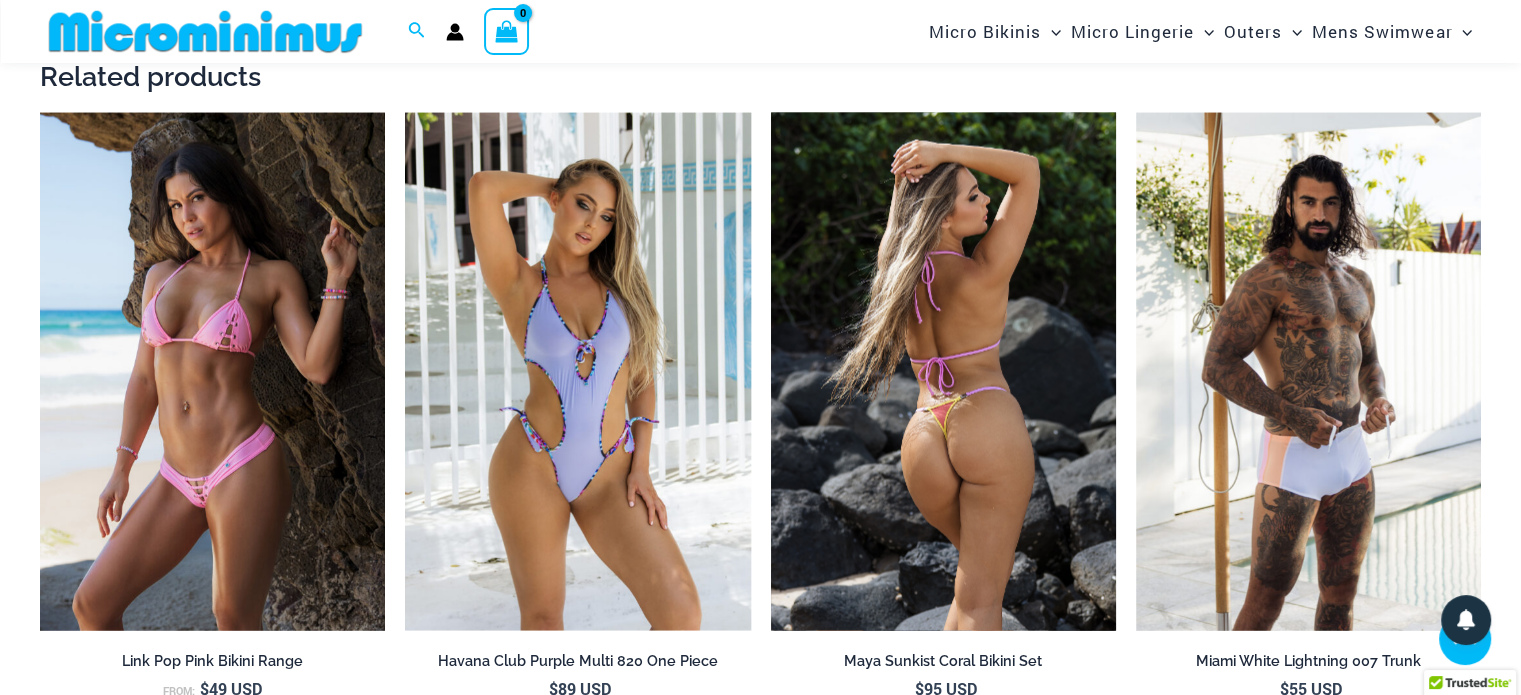 scroll, scrollTop: 3982, scrollLeft: 0, axis: vertical 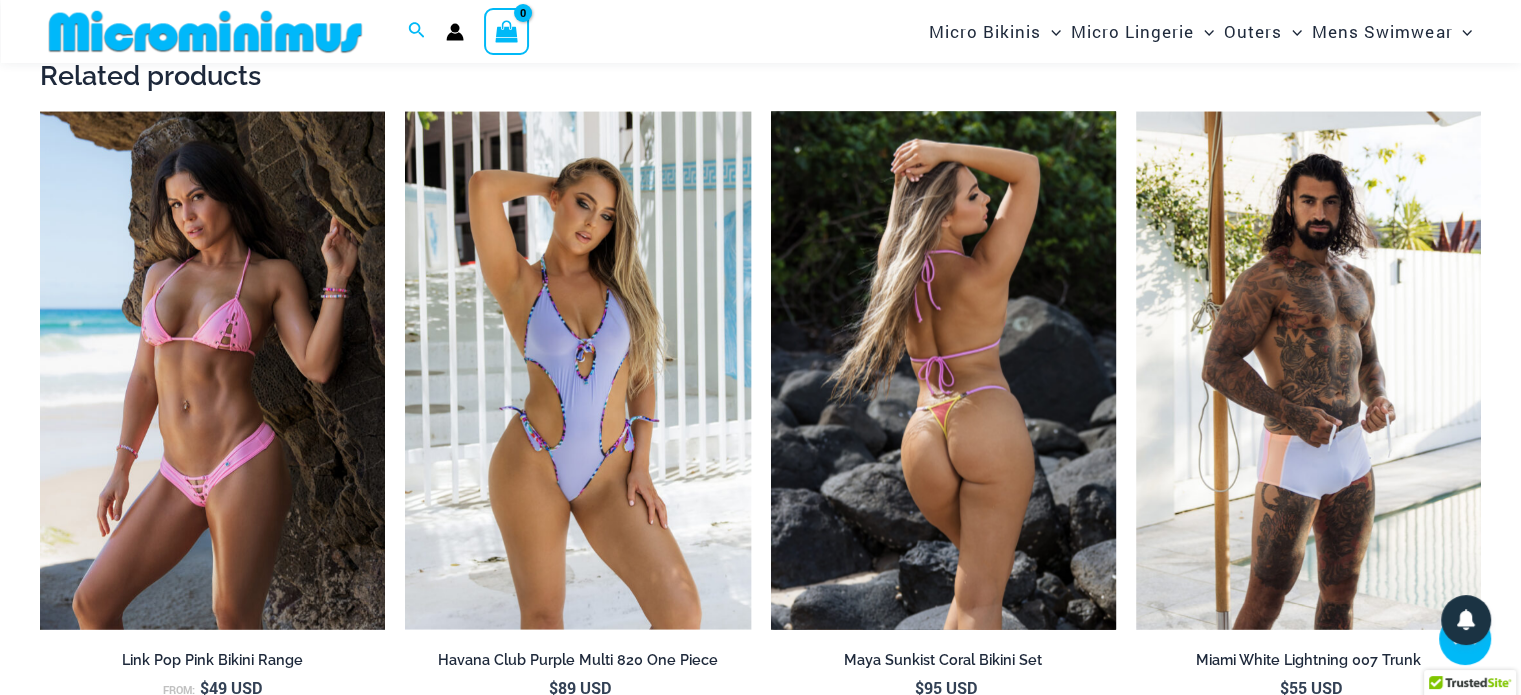 click at bounding box center (943, 371) 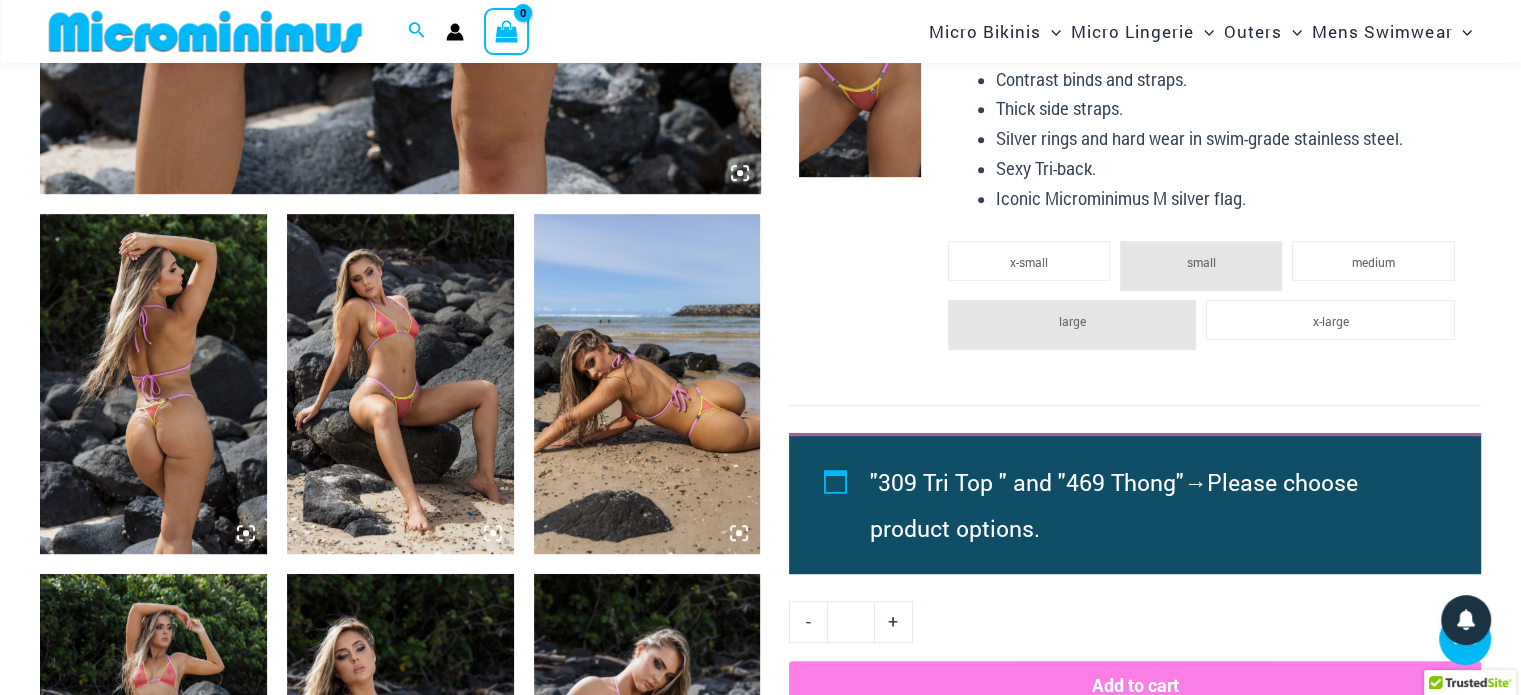 scroll, scrollTop: 1082, scrollLeft: 0, axis: vertical 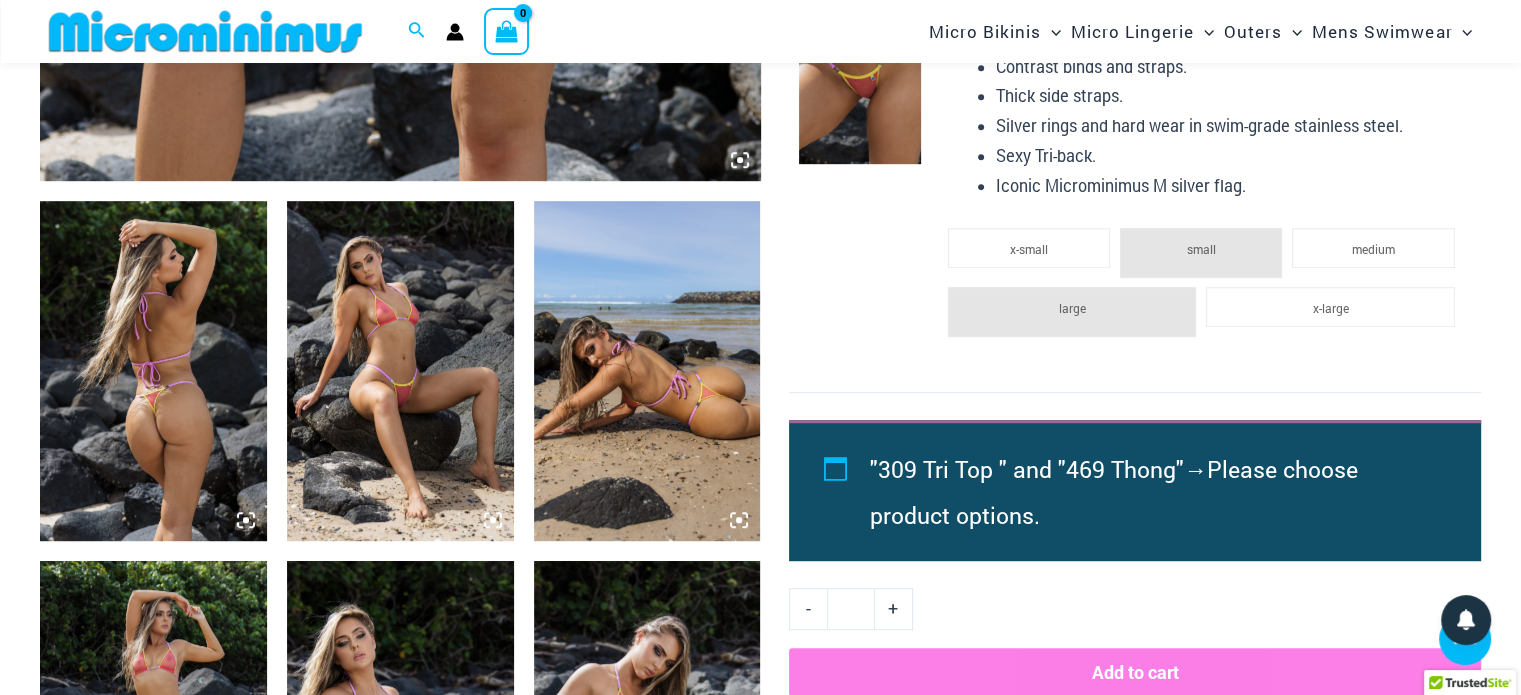 click at bounding box center (400, 371) 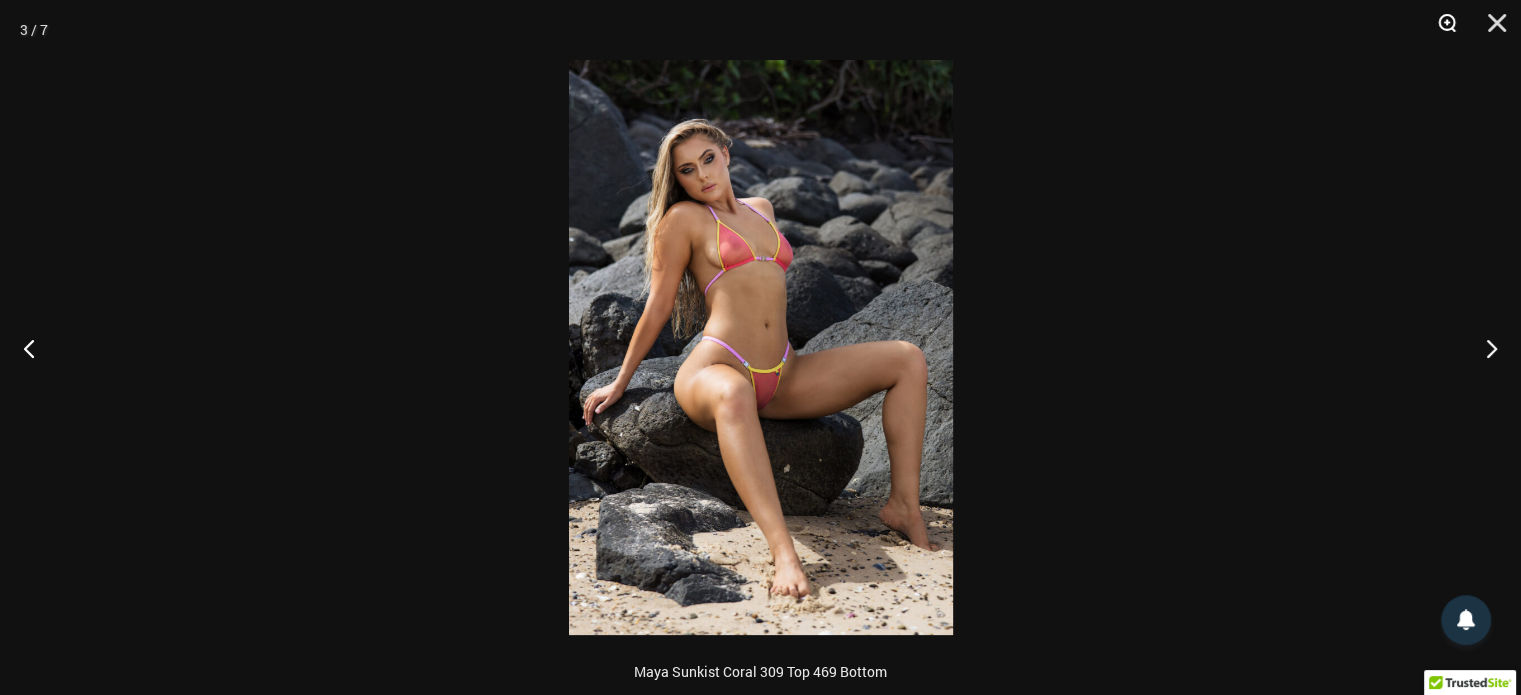 click at bounding box center (1440, 30) 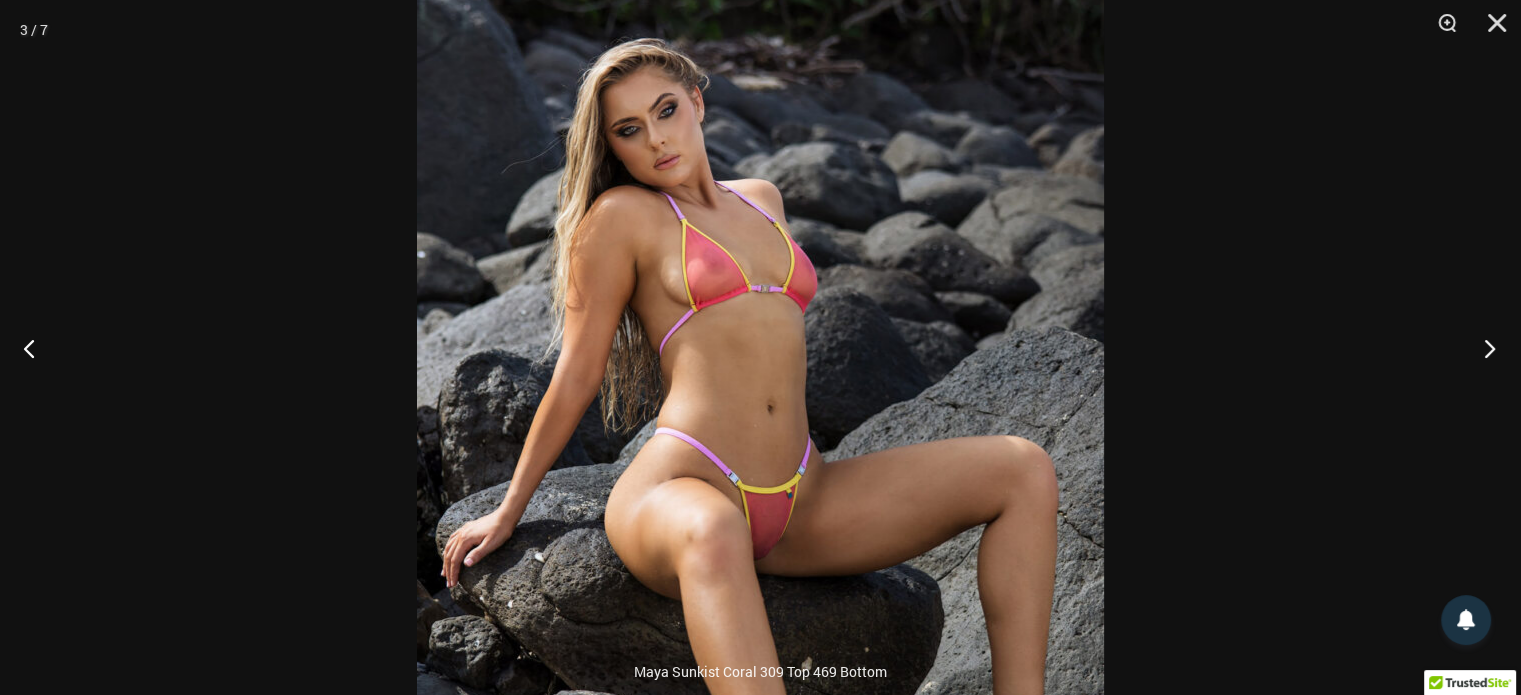 click at bounding box center (1483, 348) 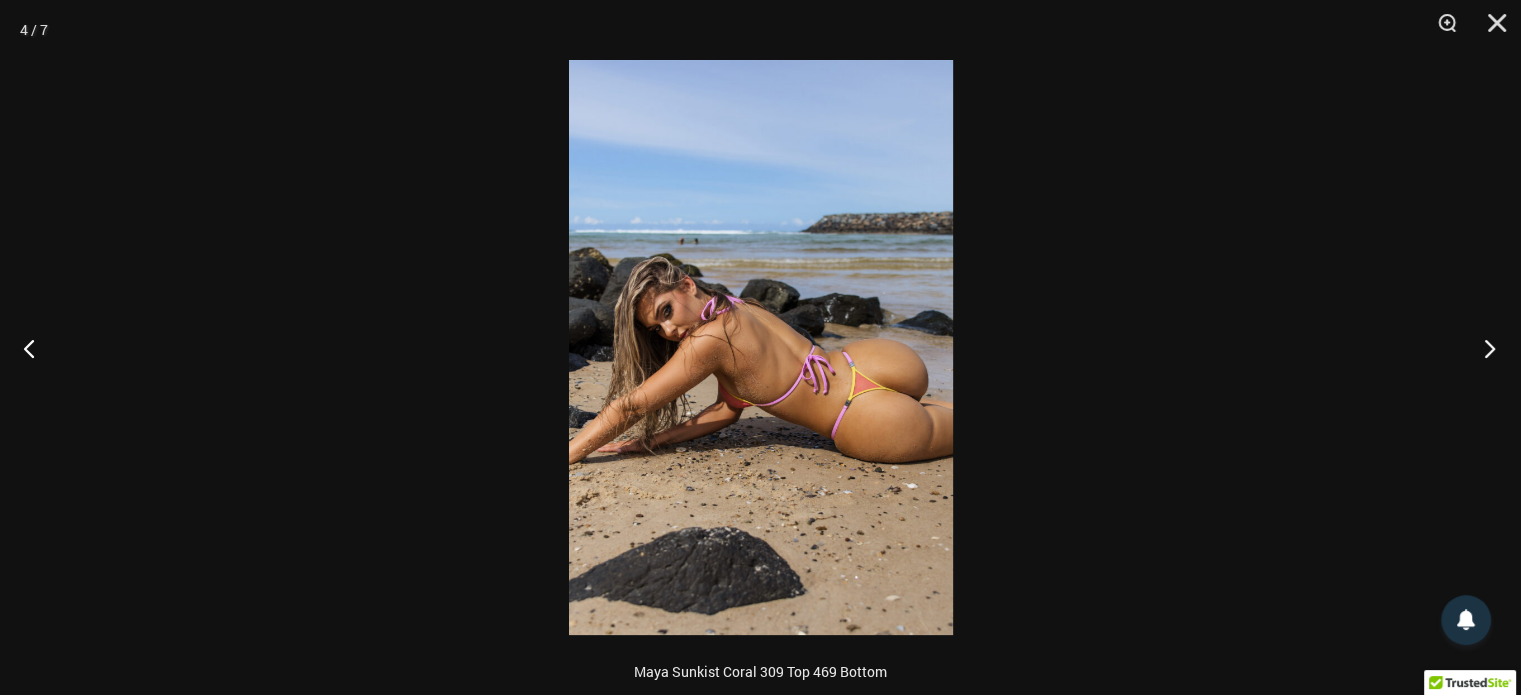 click at bounding box center (1483, 348) 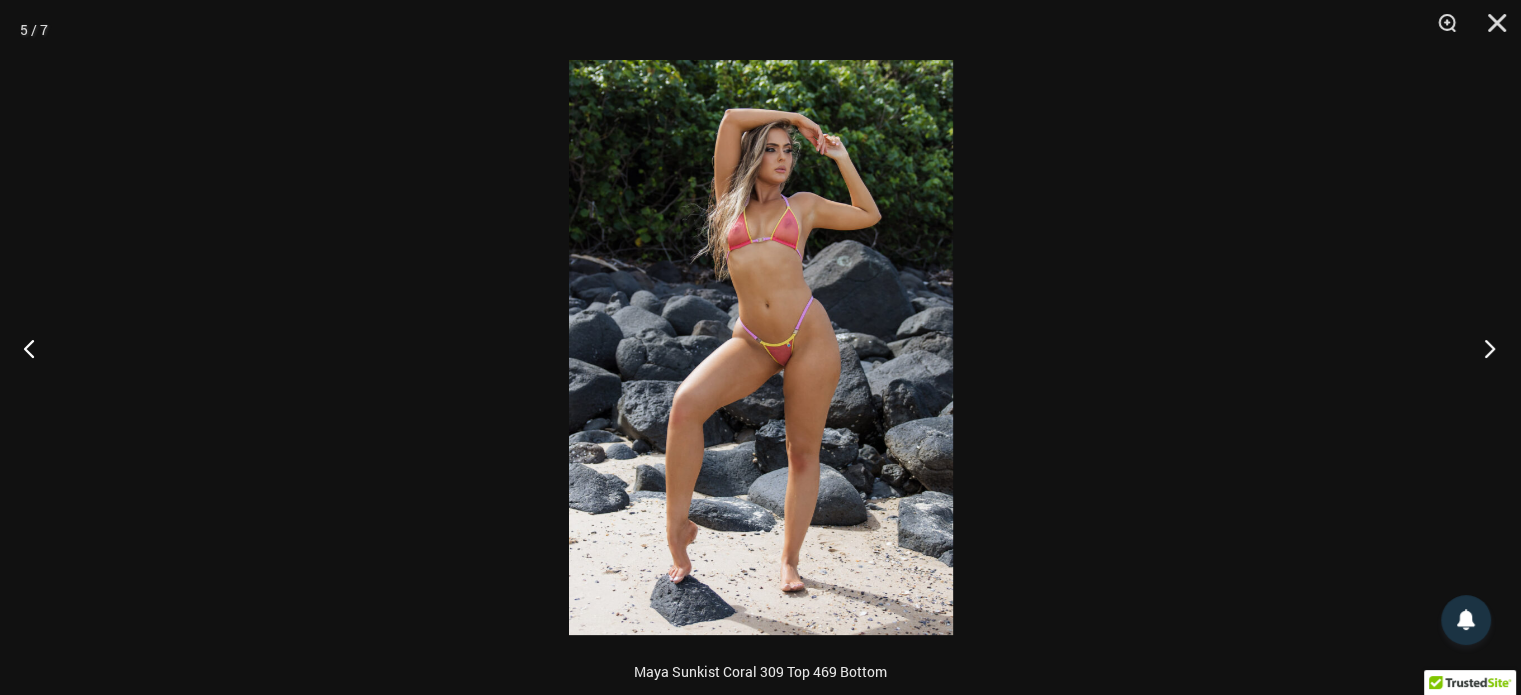 click at bounding box center [1483, 348] 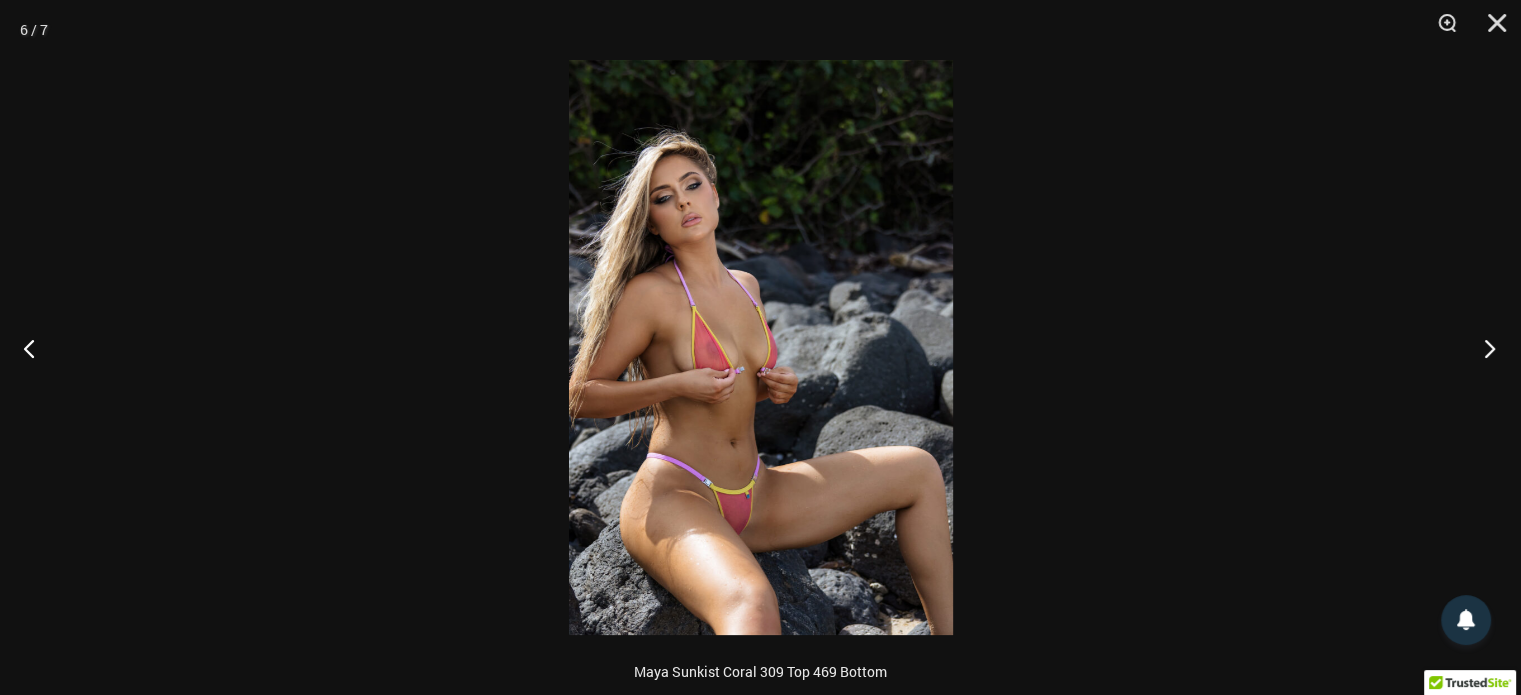 click at bounding box center [1483, 348] 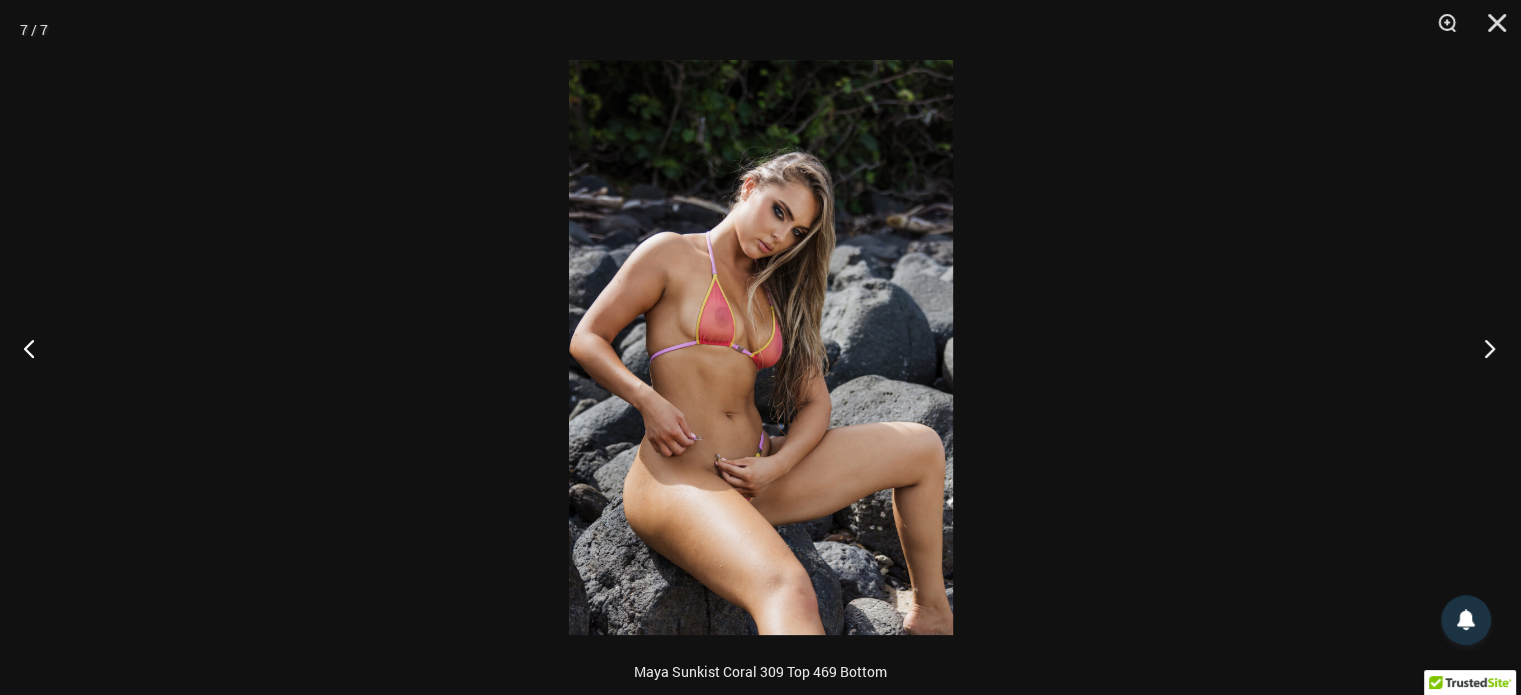 click at bounding box center [1483, 348] 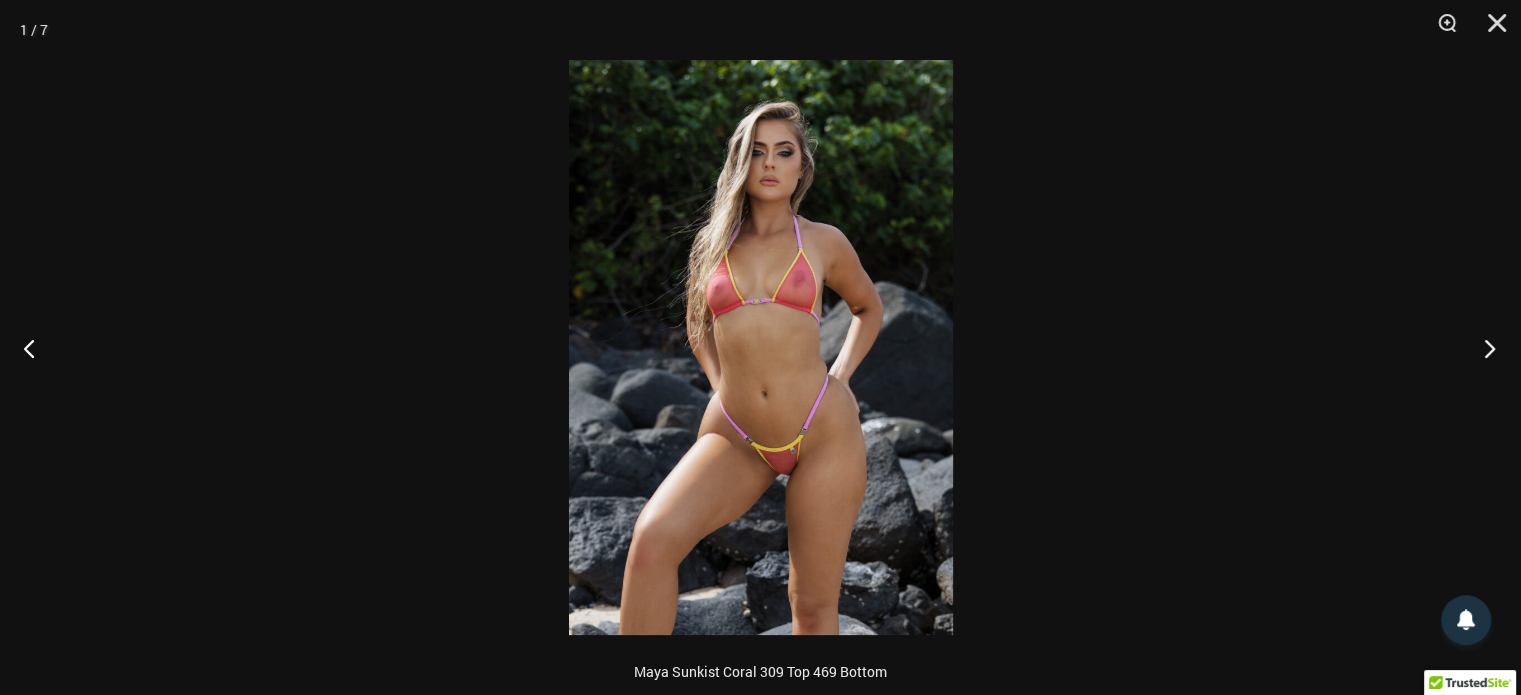 click at bounding box center (1483, 348) 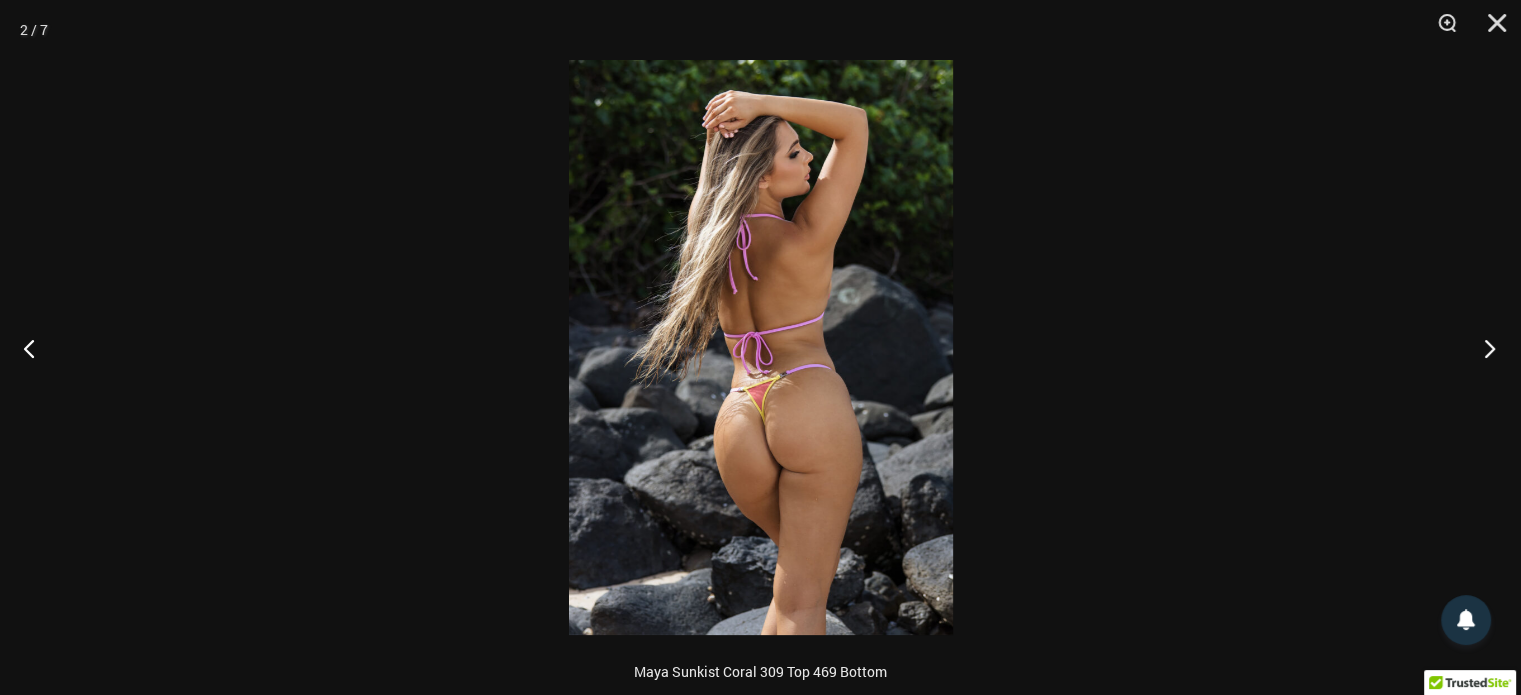 click at bounding box center (1483, 348) 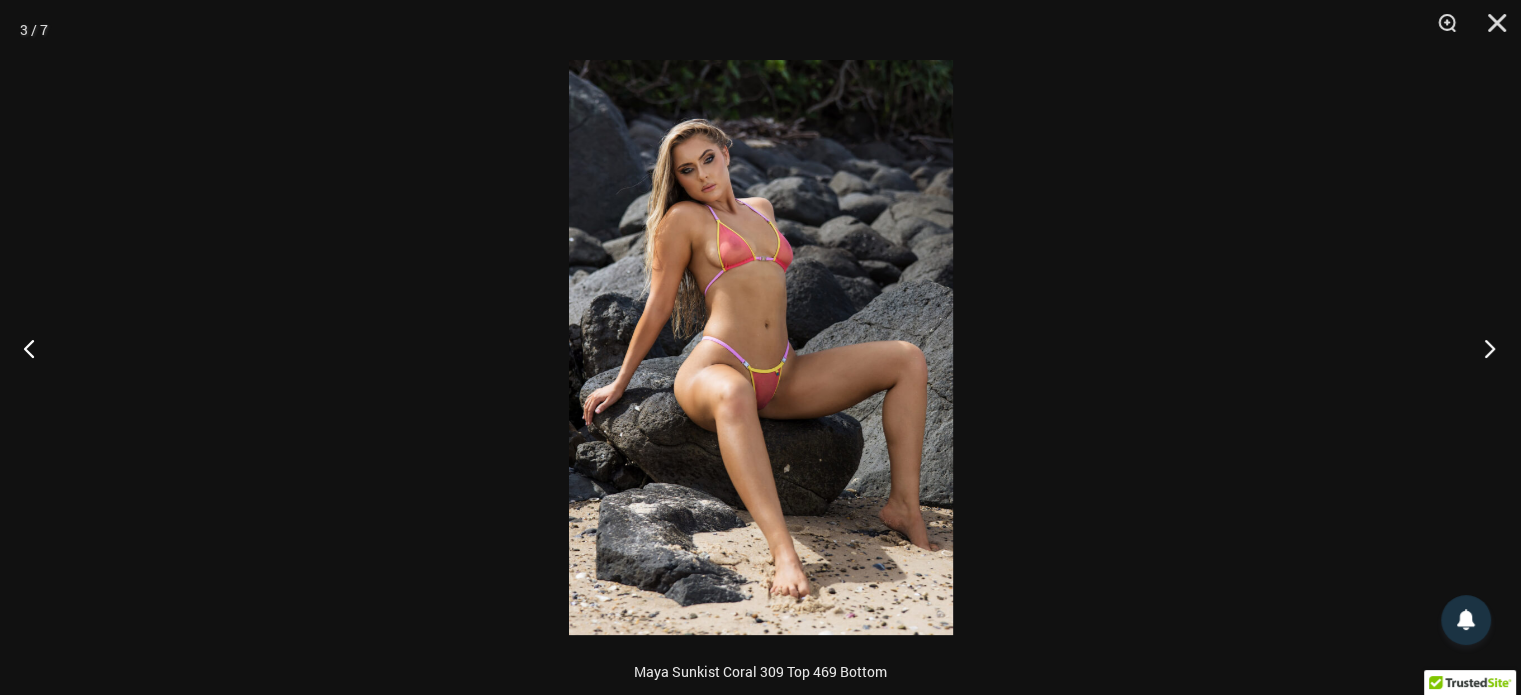 click at bounding box center [1483, 348] 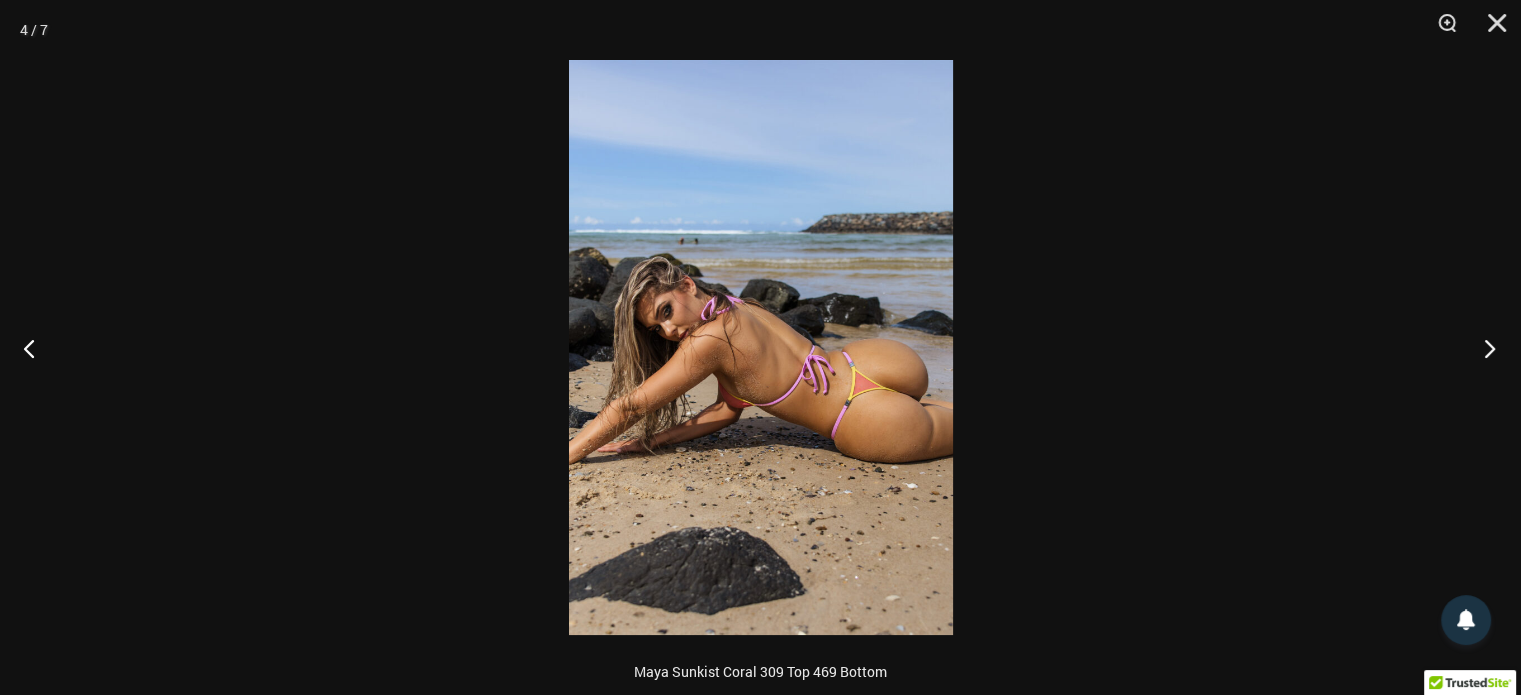 click at bounding box center [1483, 348] 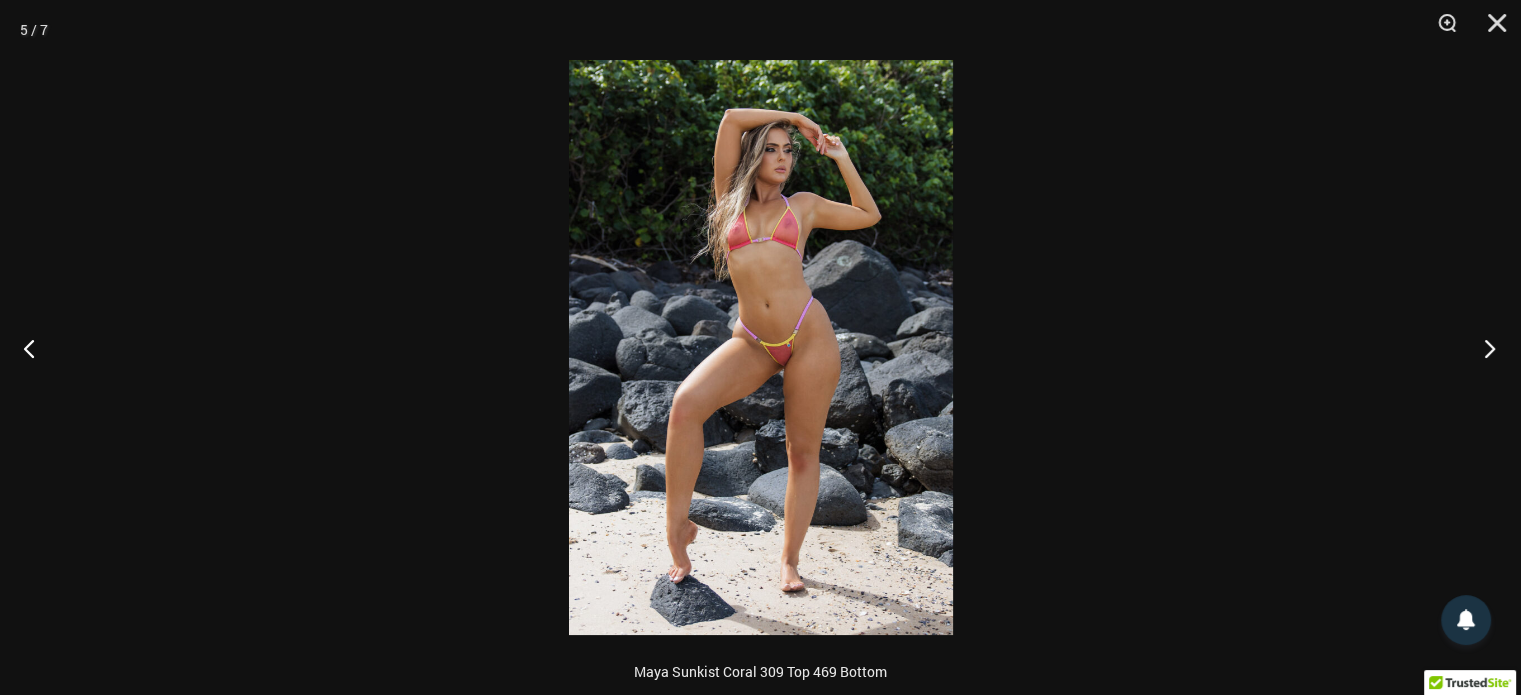click at bounding box center [1483, 348] 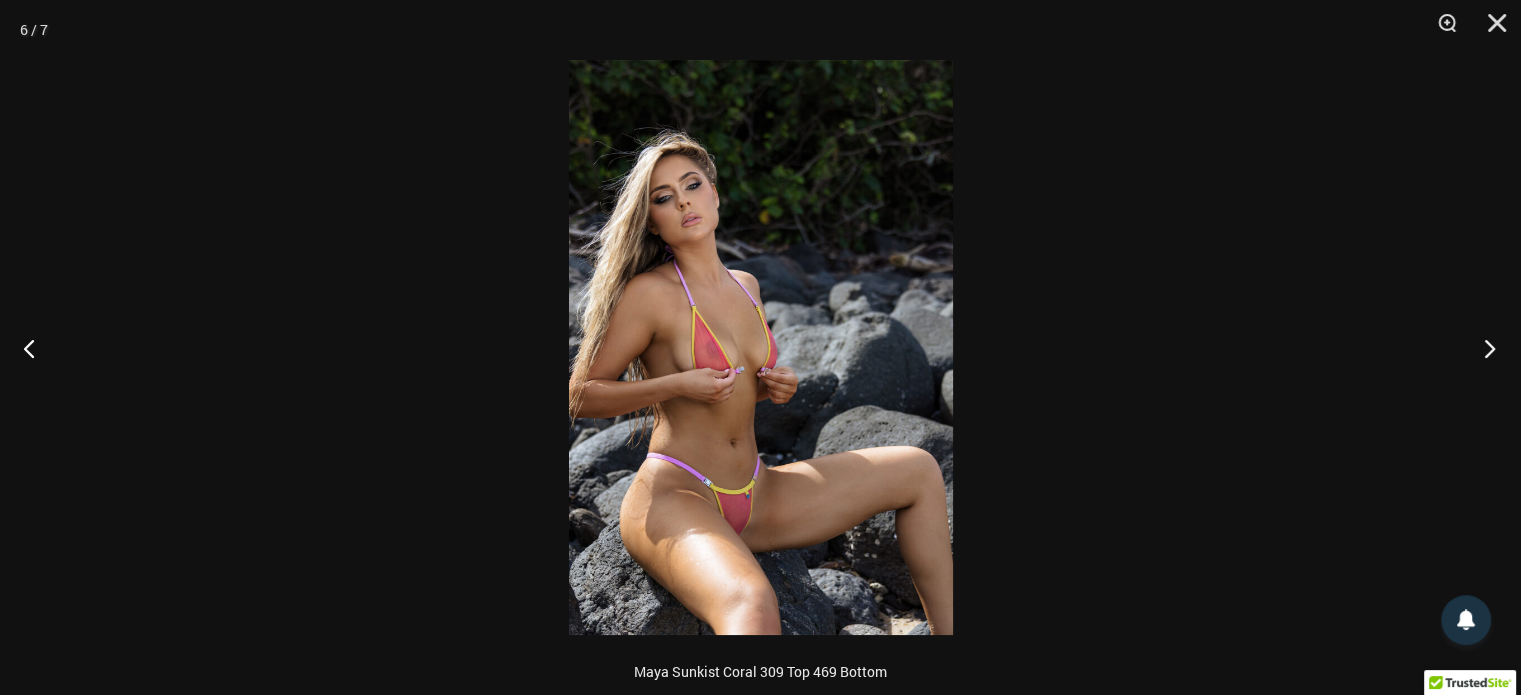 click at bounding box center [1483, 348] 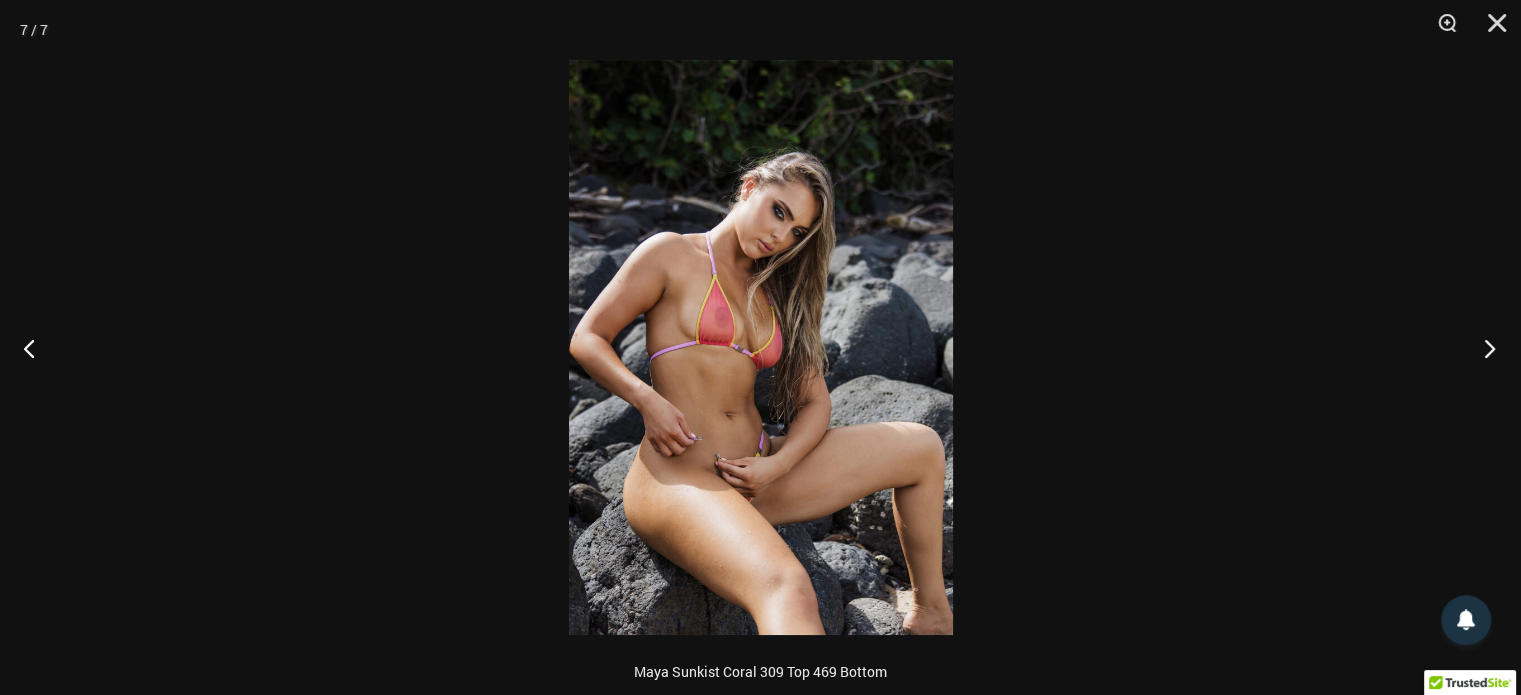 click at bounding box center [1483, 348] 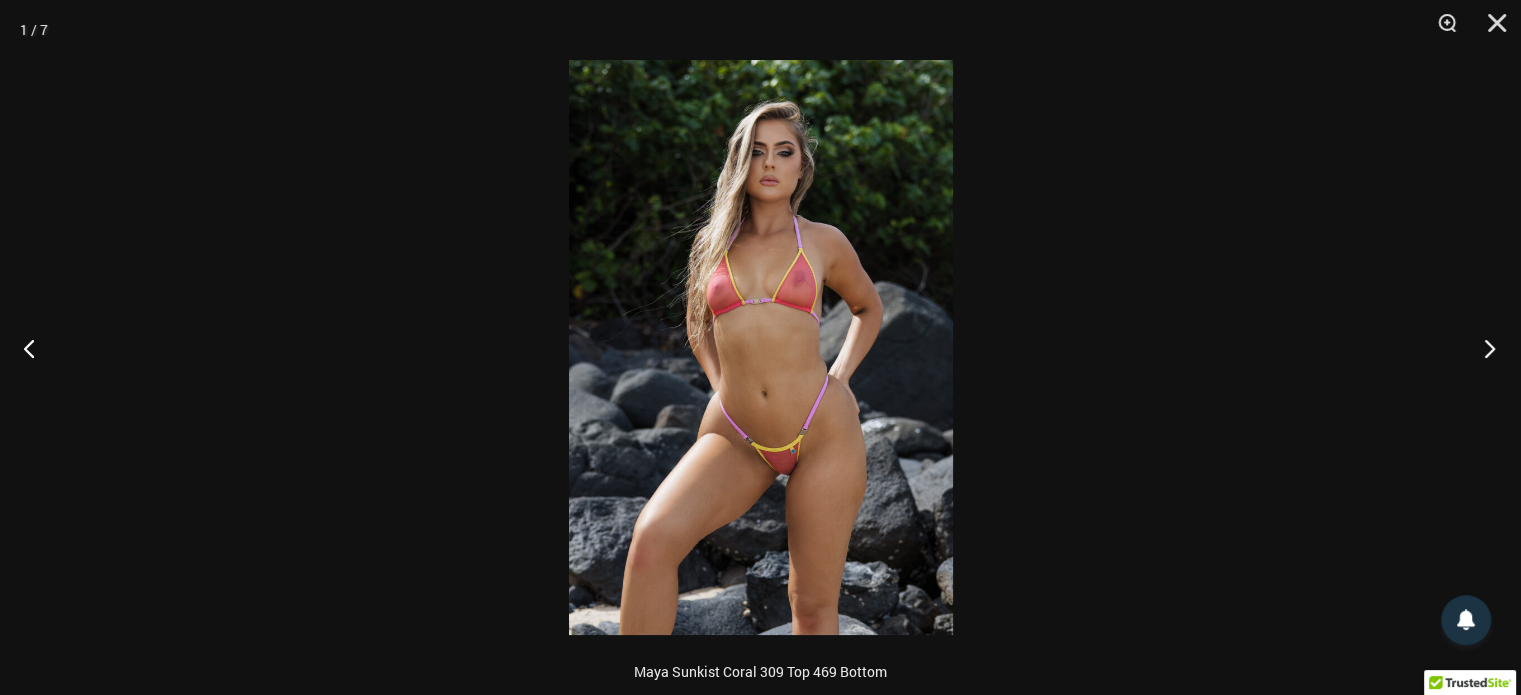 click at bounding box center (1483, 348) 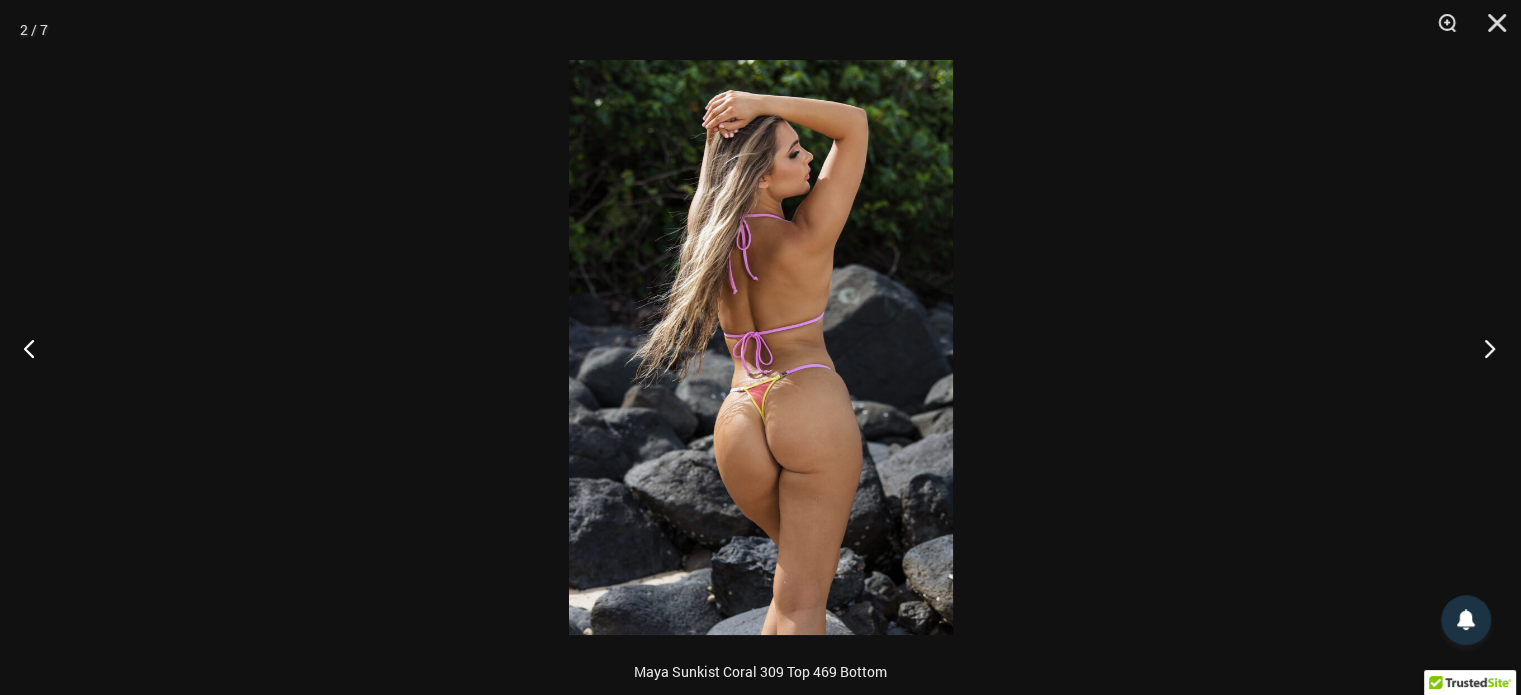 click at bounding box center (1483, 348) 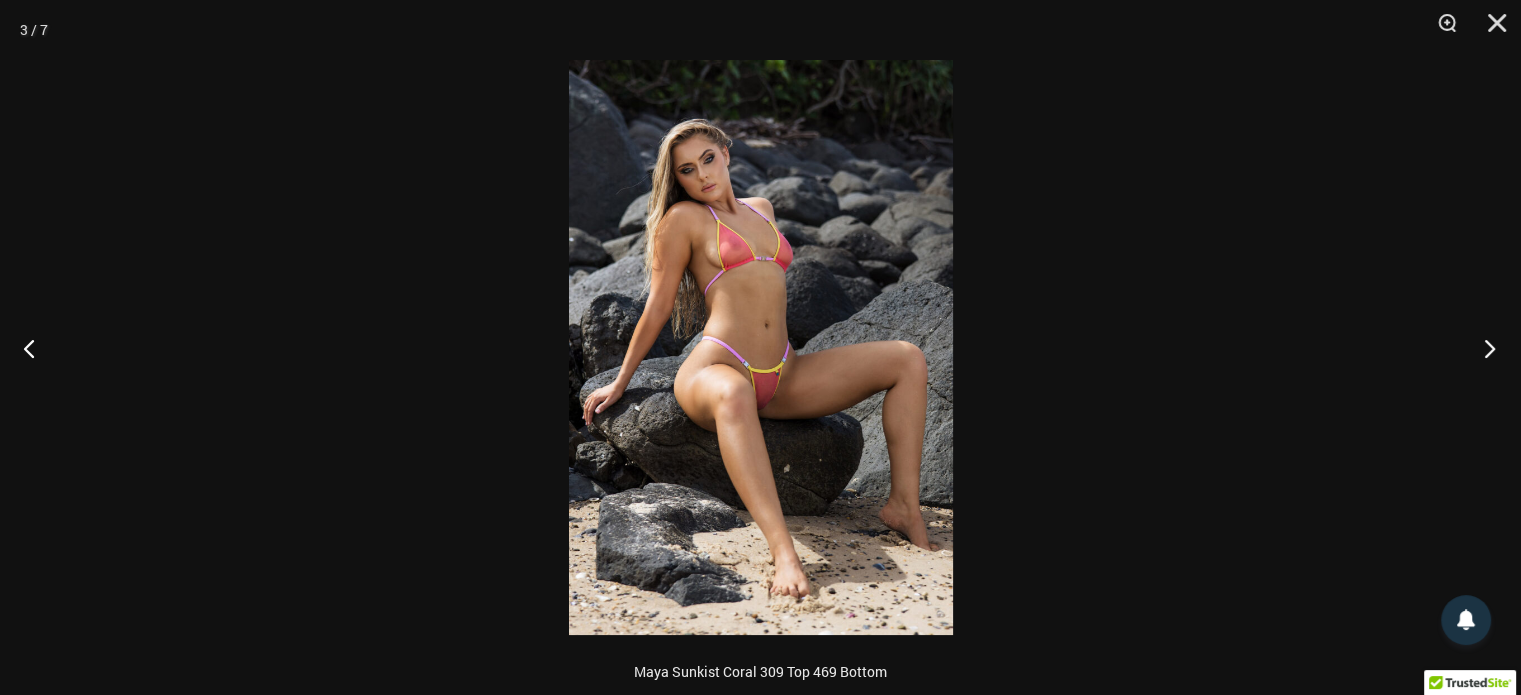 click at bounding box center (1483, 348) 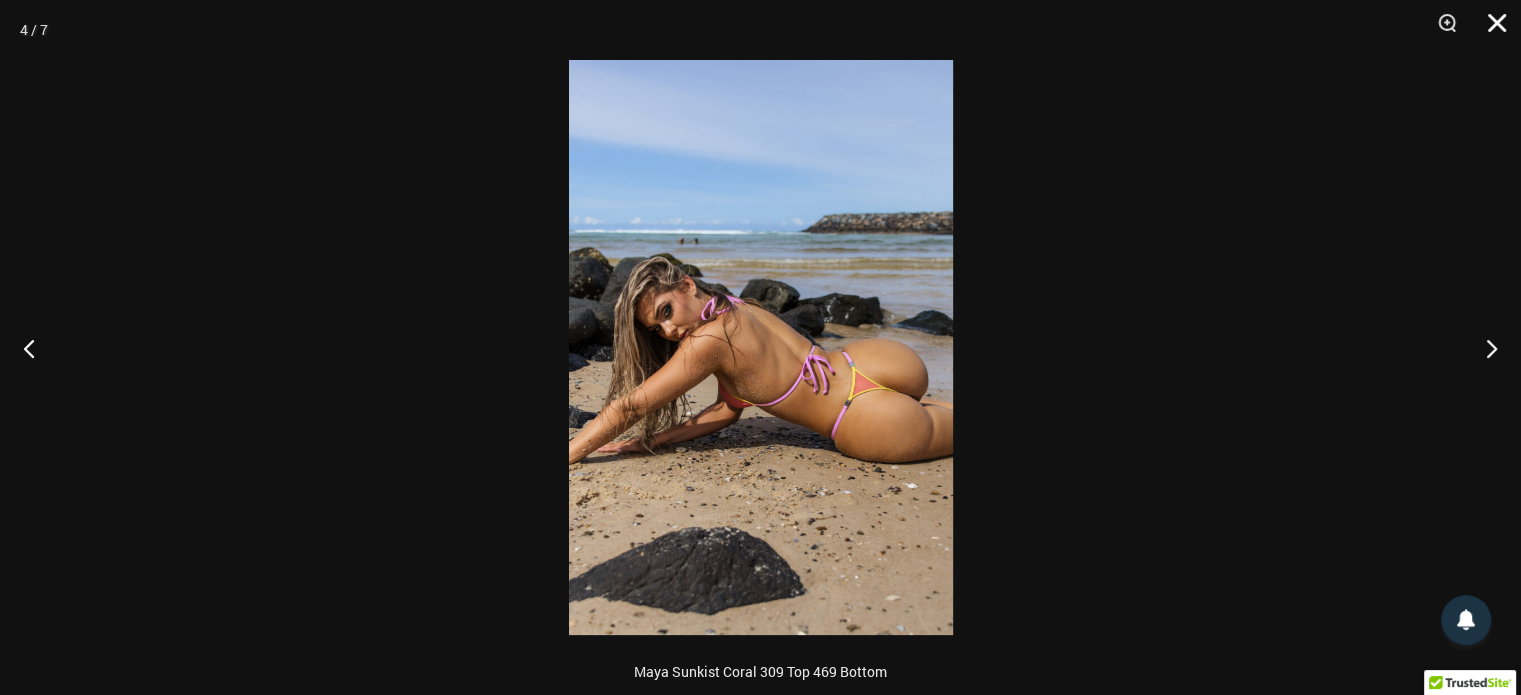 click at bounding box center (1490, 30) 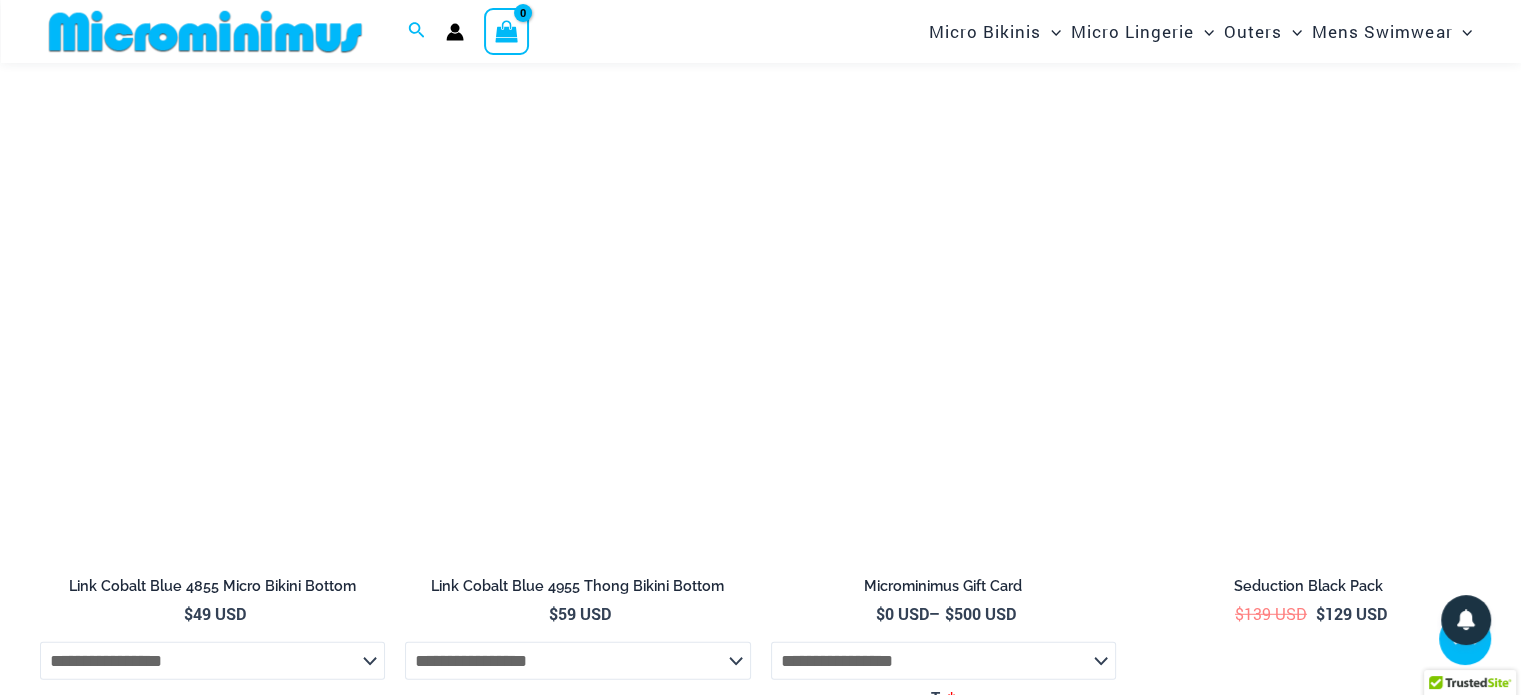 scroll, scrollTop: 5382, scrollLeft: 0, axis: vertical 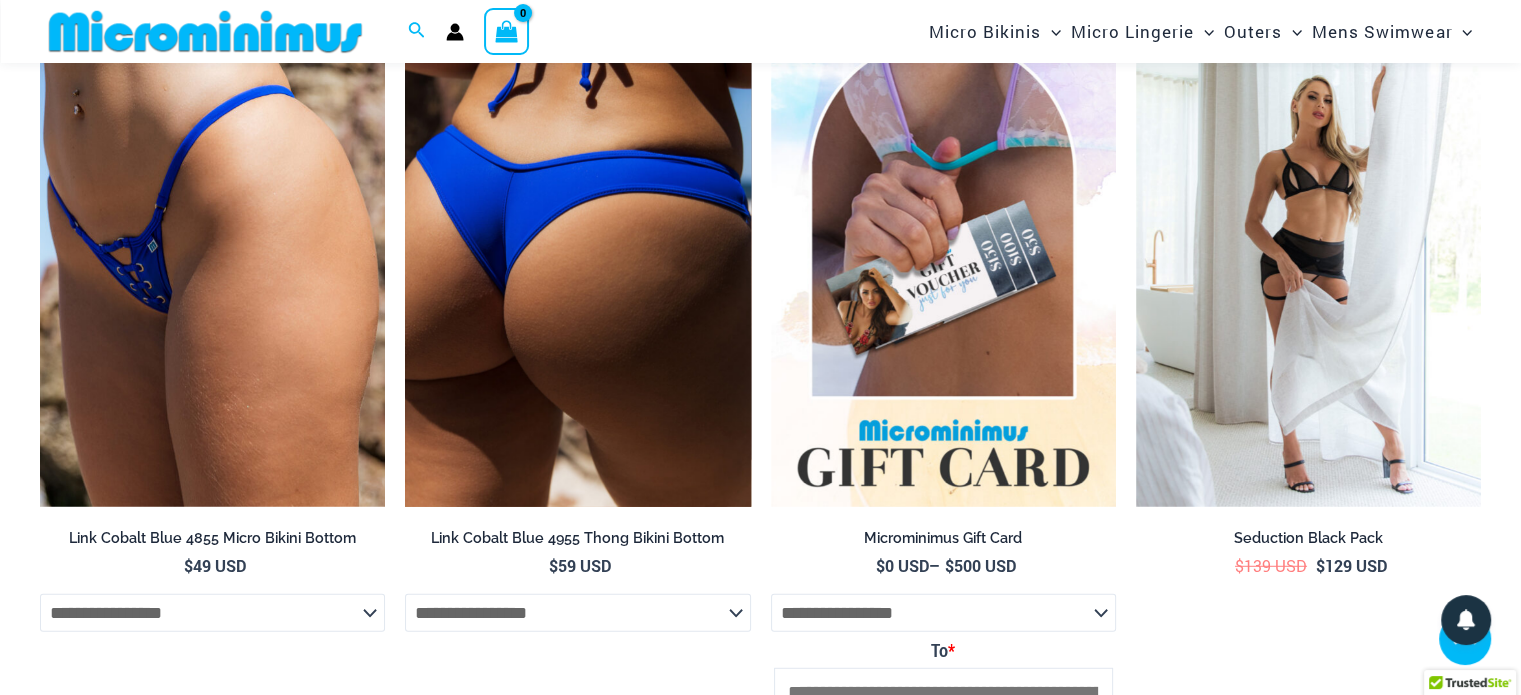 click at bounding box center (577, 248) 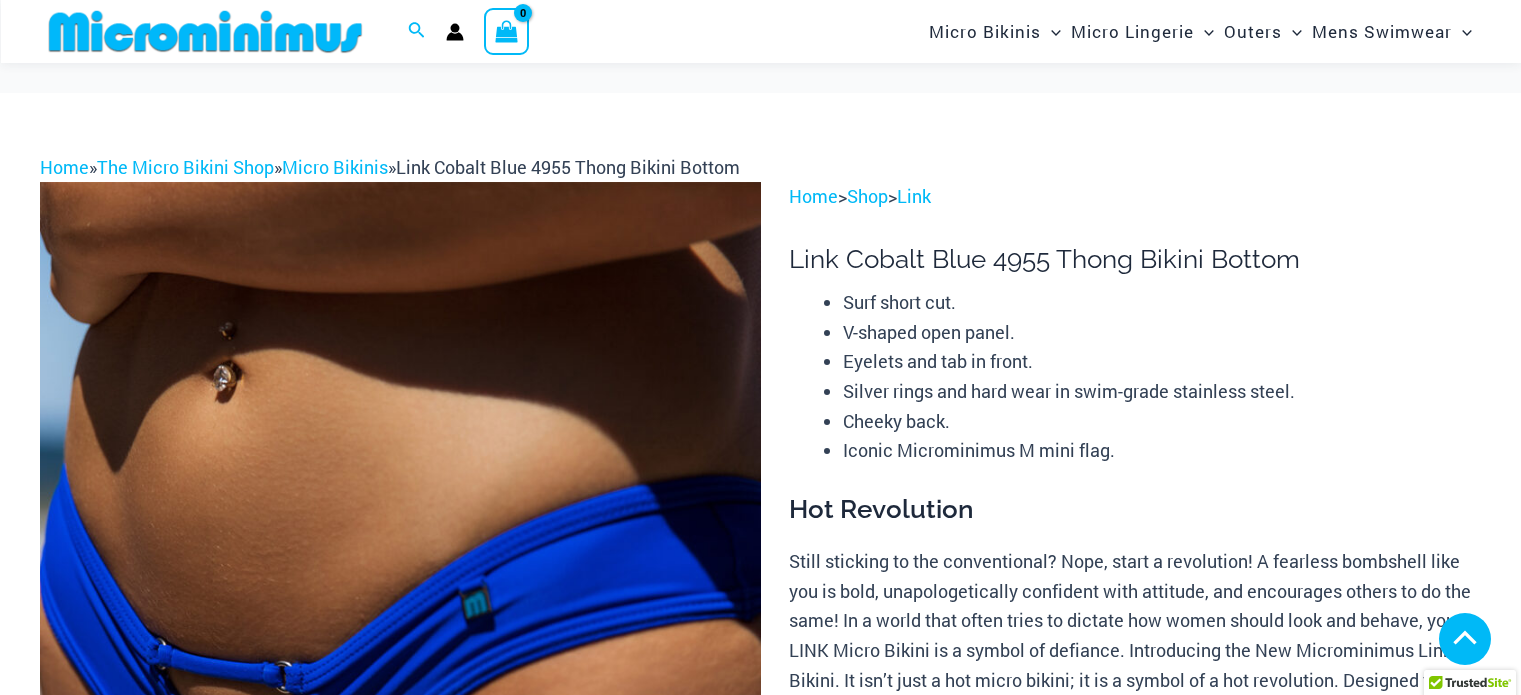 click at bounding box center (400, 1453) 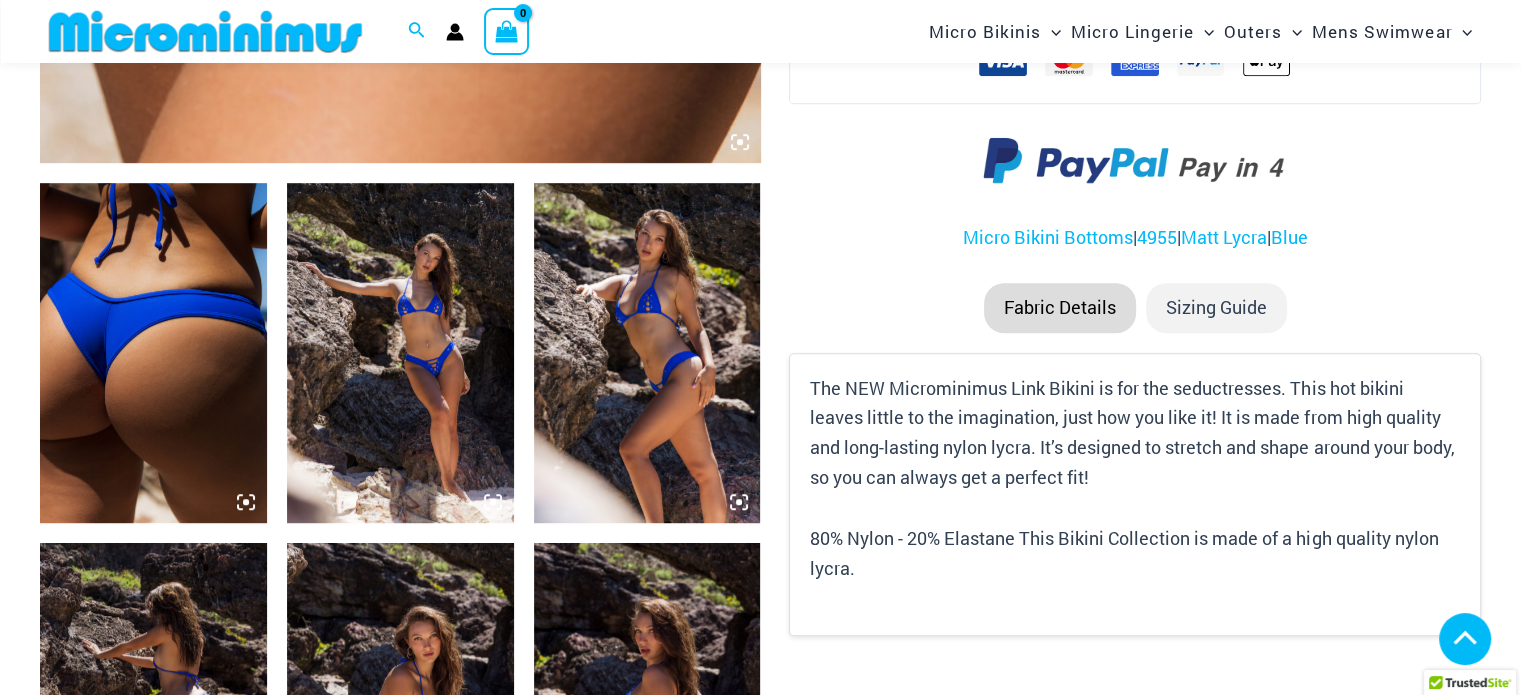 scroll, scrollTop: 1100, scrollLeft: 0, axis: vertical 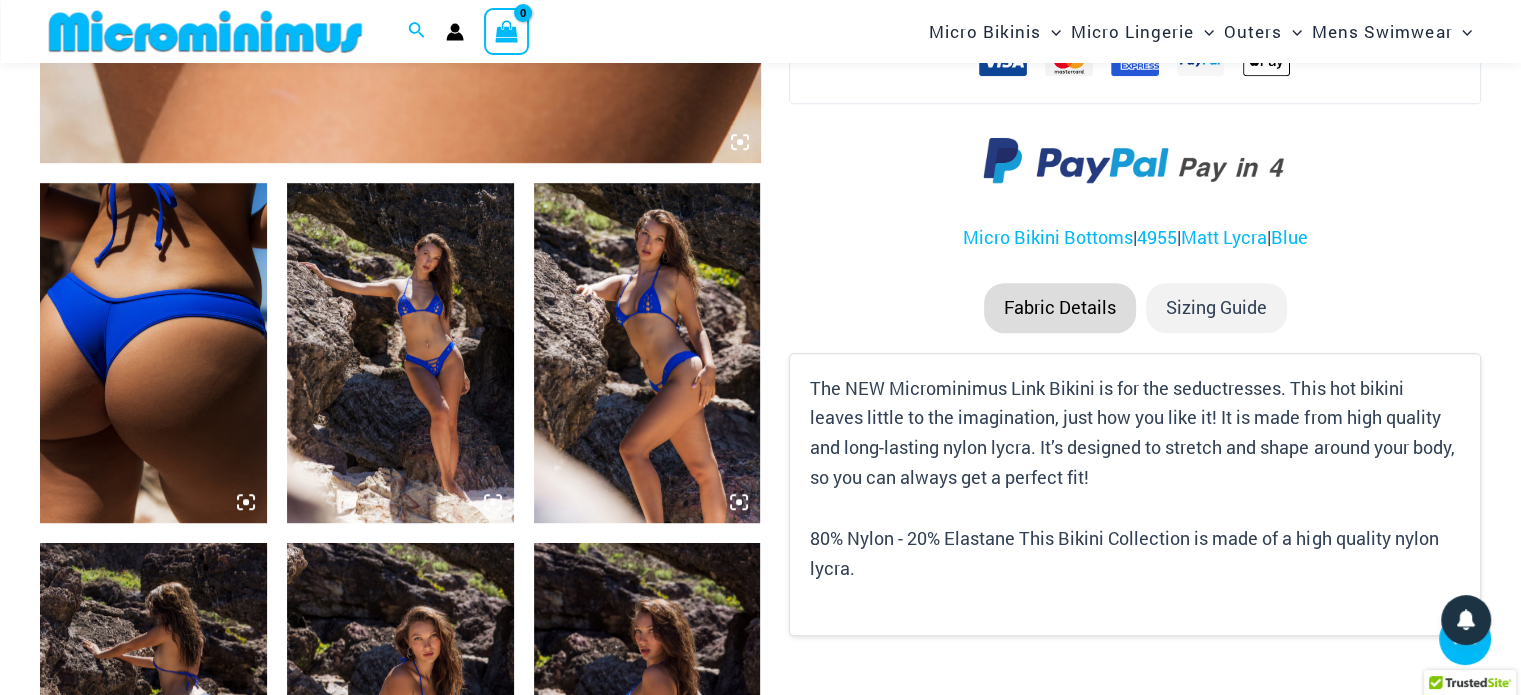 click 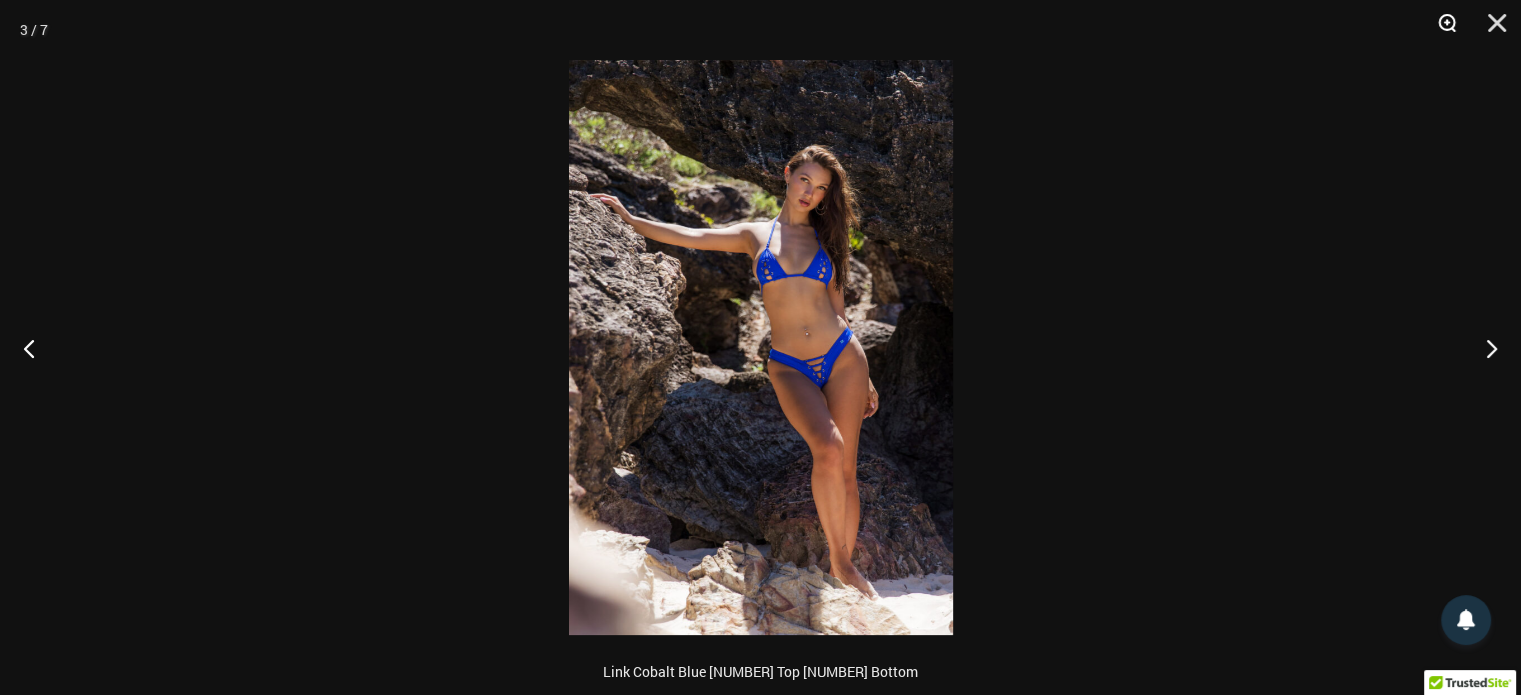 click at bounding box center [1440, 30] 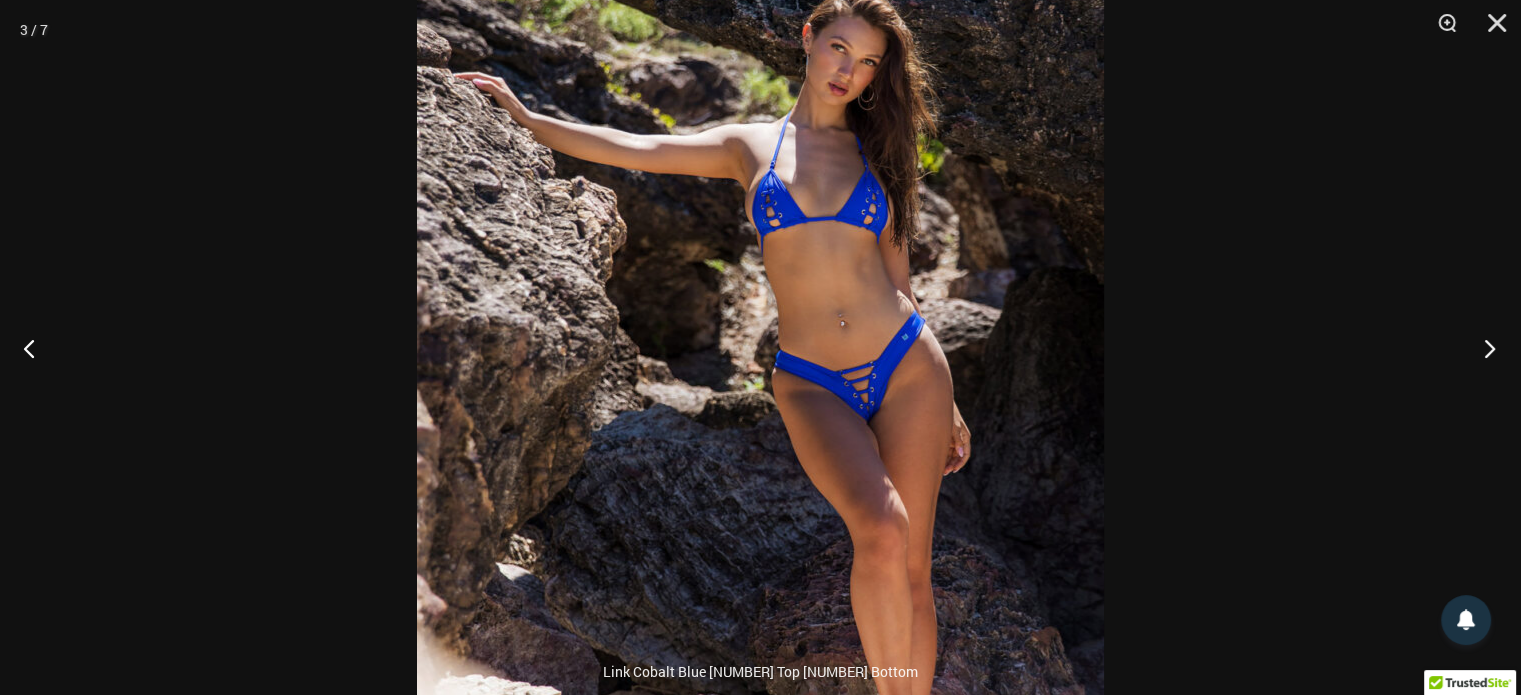 click at bounding box center [1483, 348] 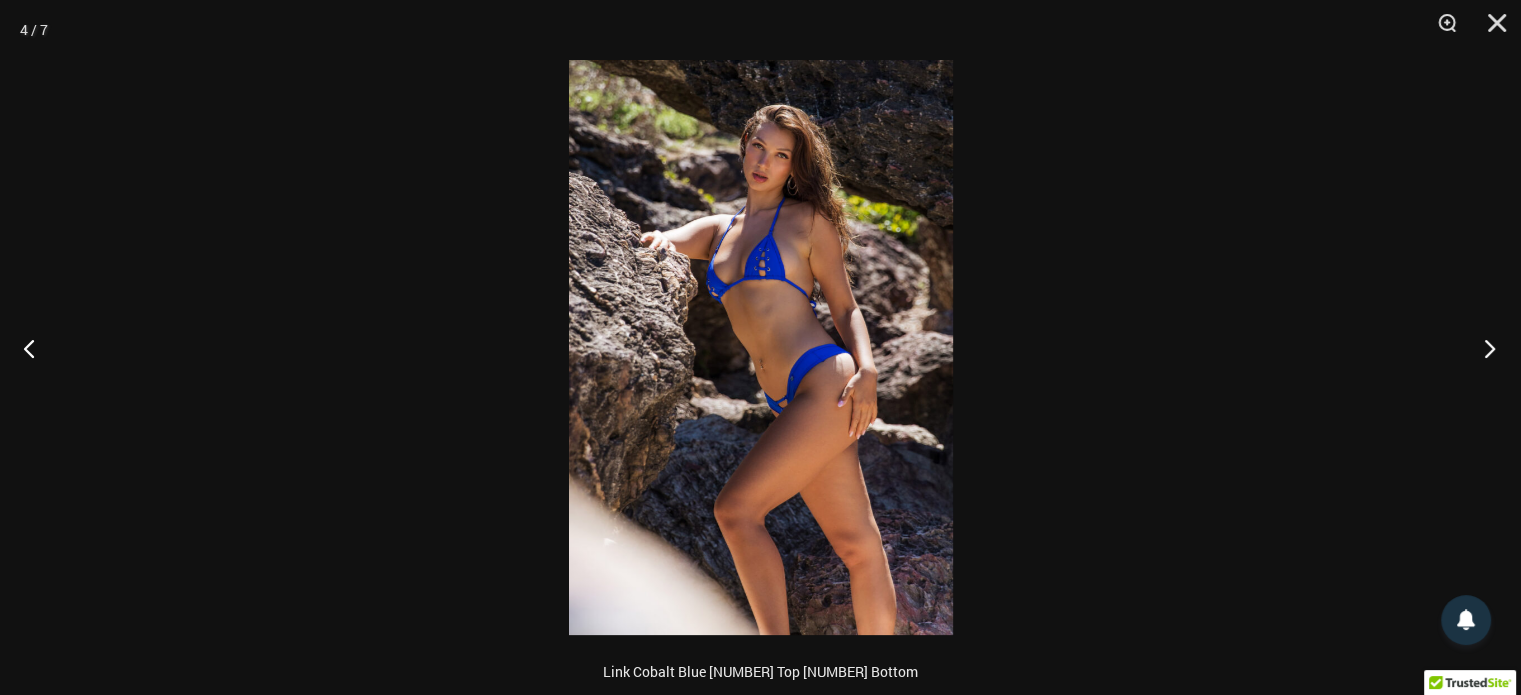 click at bounding box center [1483, 348] 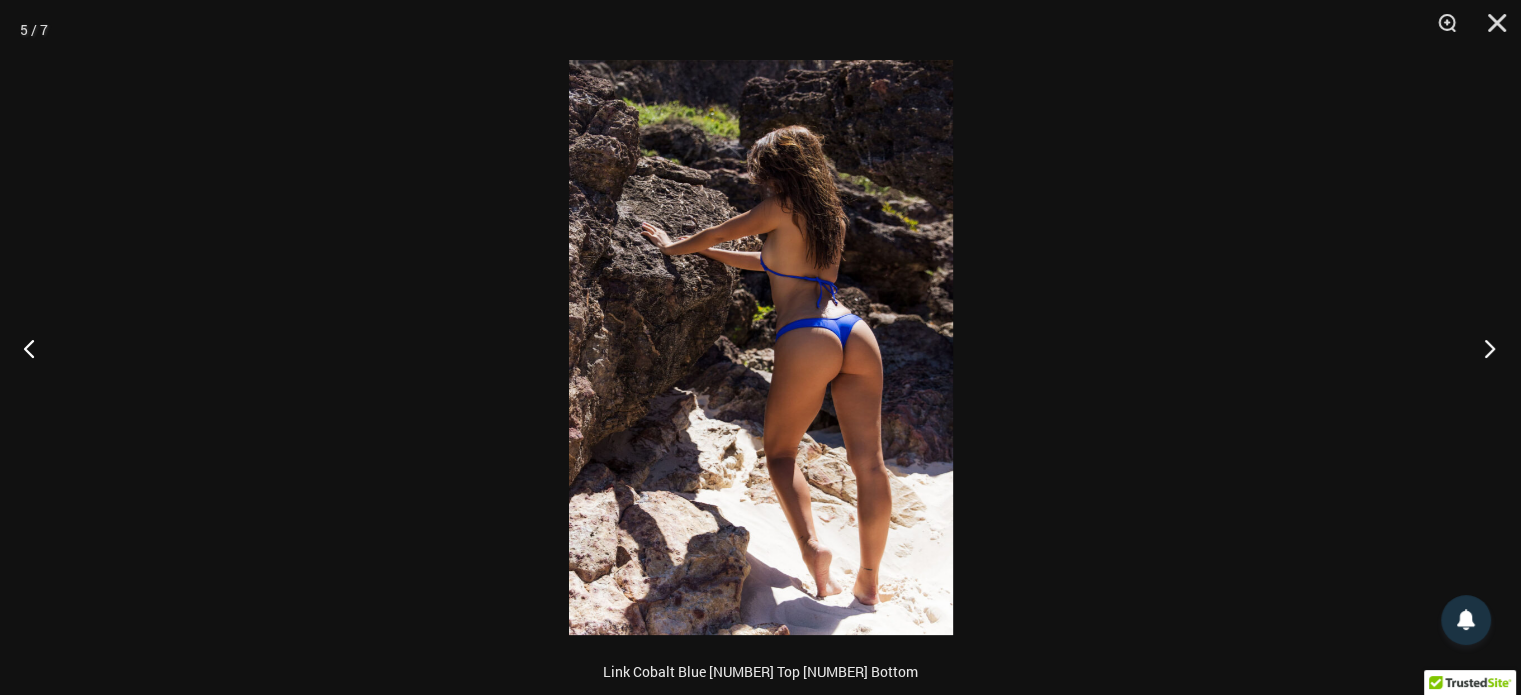 click at bounding box center (1483, 348) 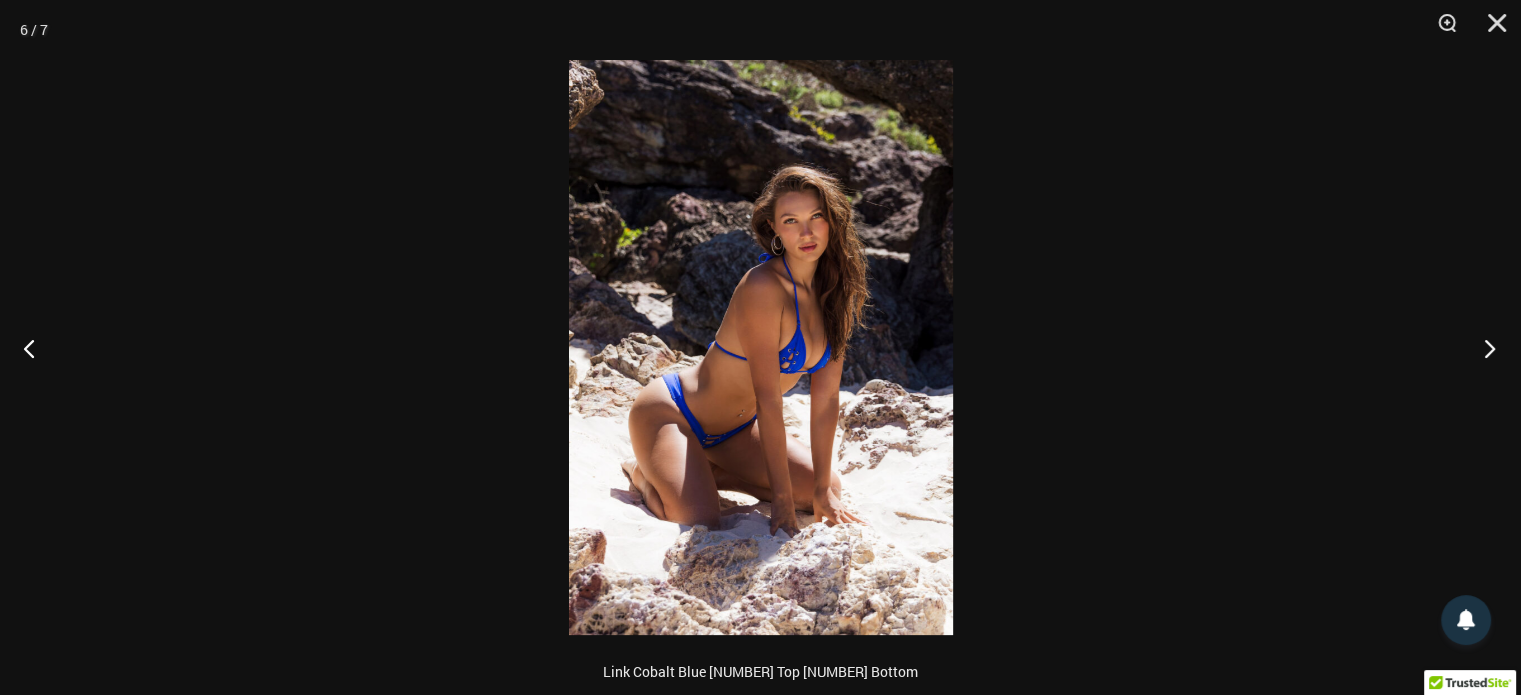 click at bounding box center [1483, 348] 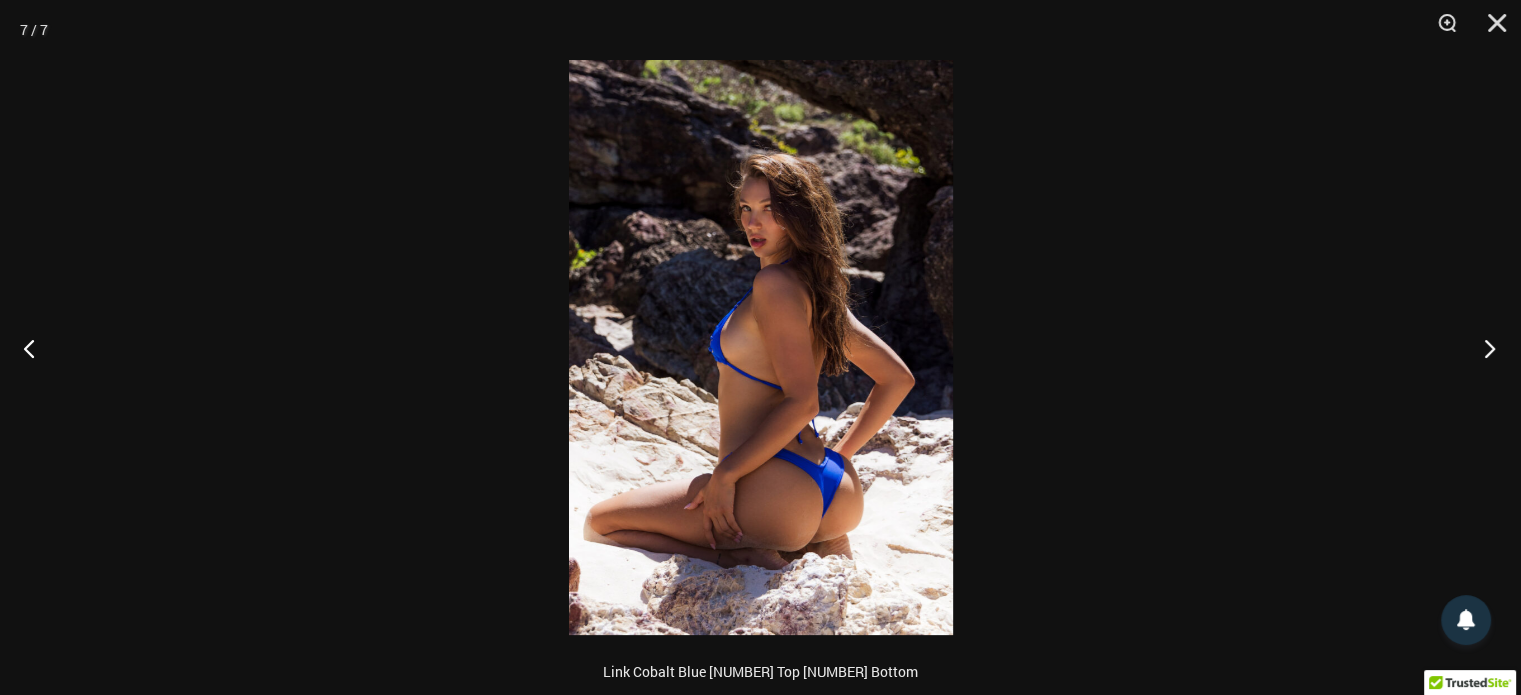 click at bounding box center (1483, 348) 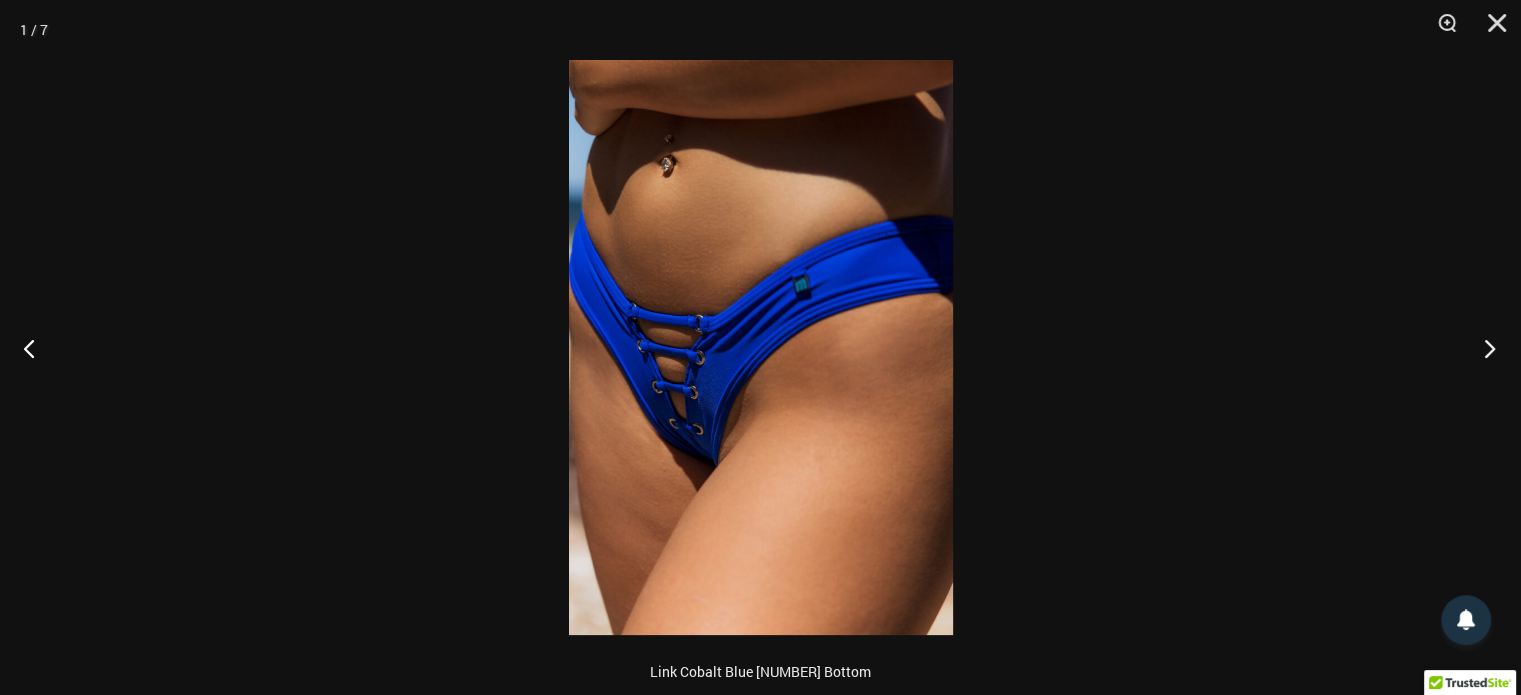 click at bounding box center (1483, 348) 